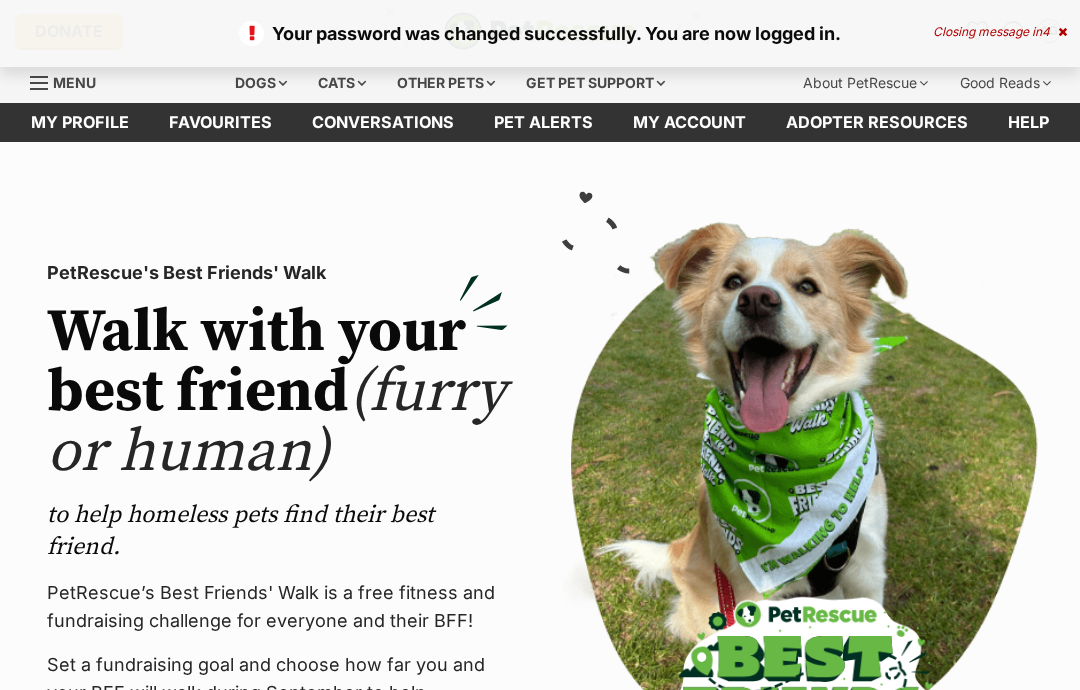 scroll, scrollTop: 0, scrollLeft: 0, axis: both 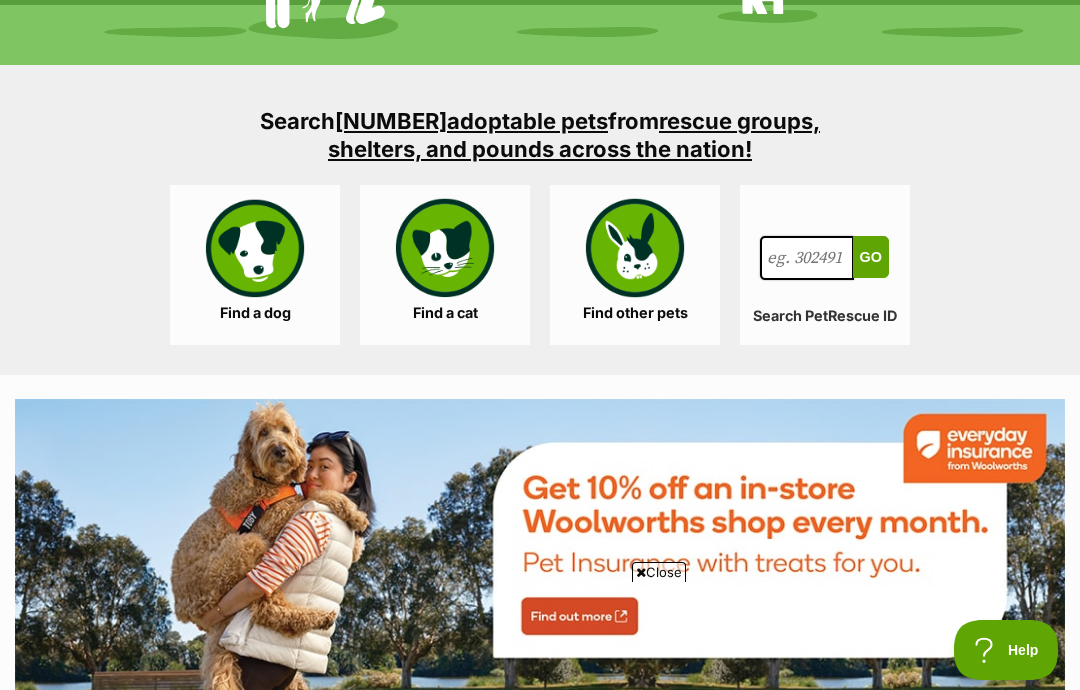 click on "Find a dog" at bounding box center (255, 265) 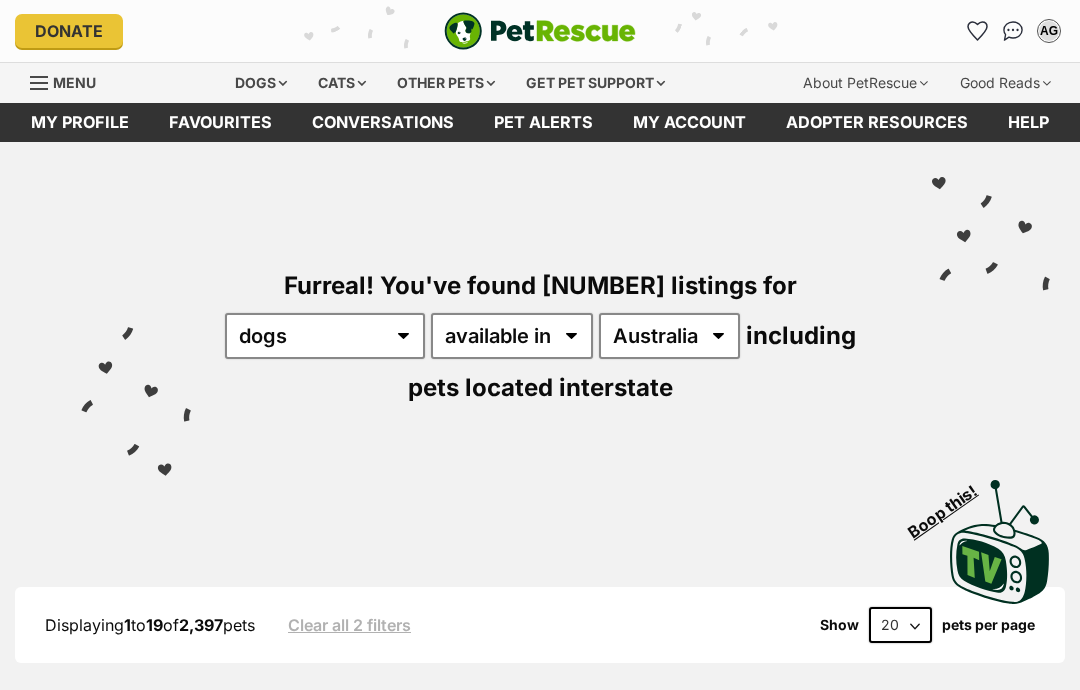 scroll, scrollTop: 0, scrollLeft: 0, axis: both 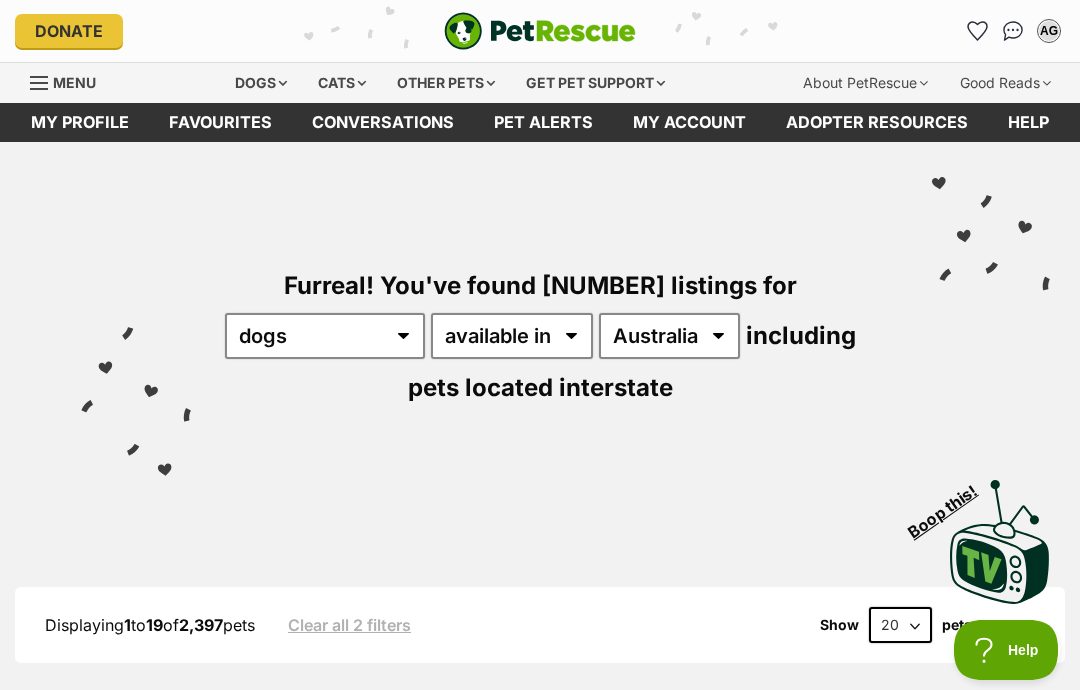 click on "Furreal! You've found 2,397 listings for
any type of pet
cats
dogs
other pets
available in
located in
Australia
ACT
NSW
NT
QLD
SA
TAS
VIC
WA
including pets located interstate" at bounding box center (540, 302) 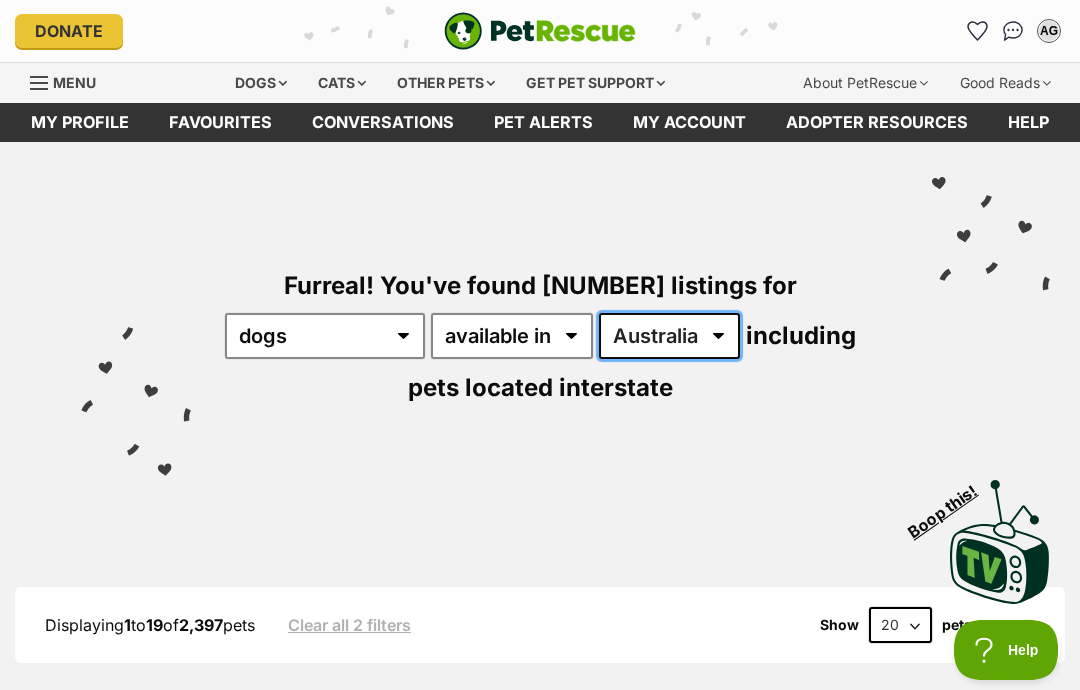 scroll, scrollTop: 0, scrollLeft: 0, axis: both 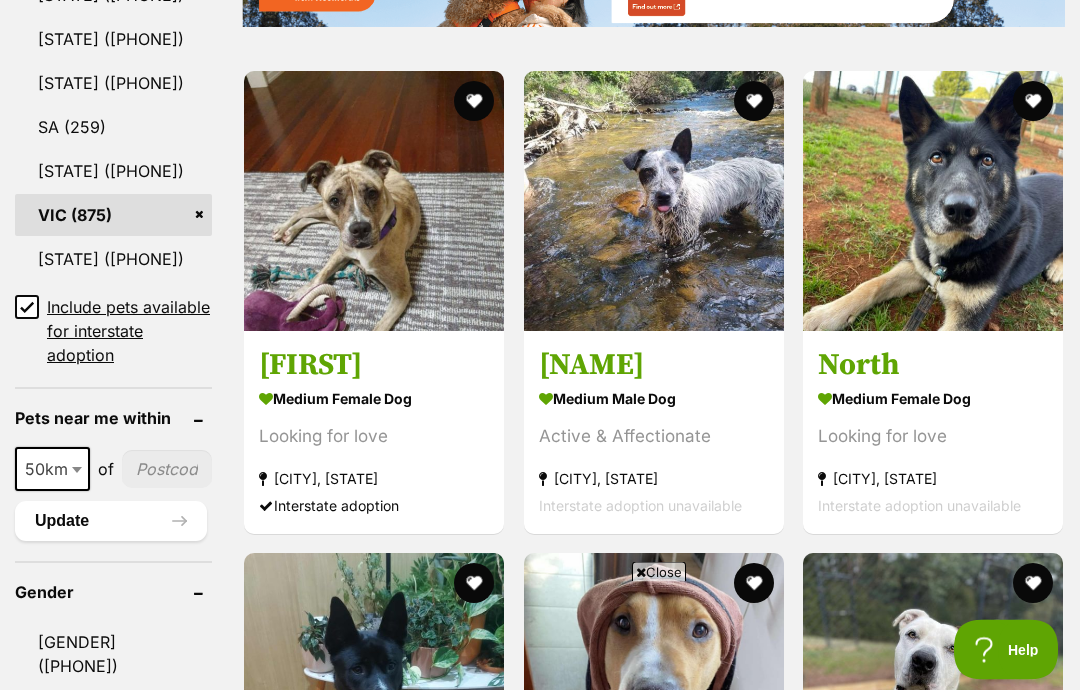 click on "Include pets available for interstate adoption" at bounding box center [27, 308] 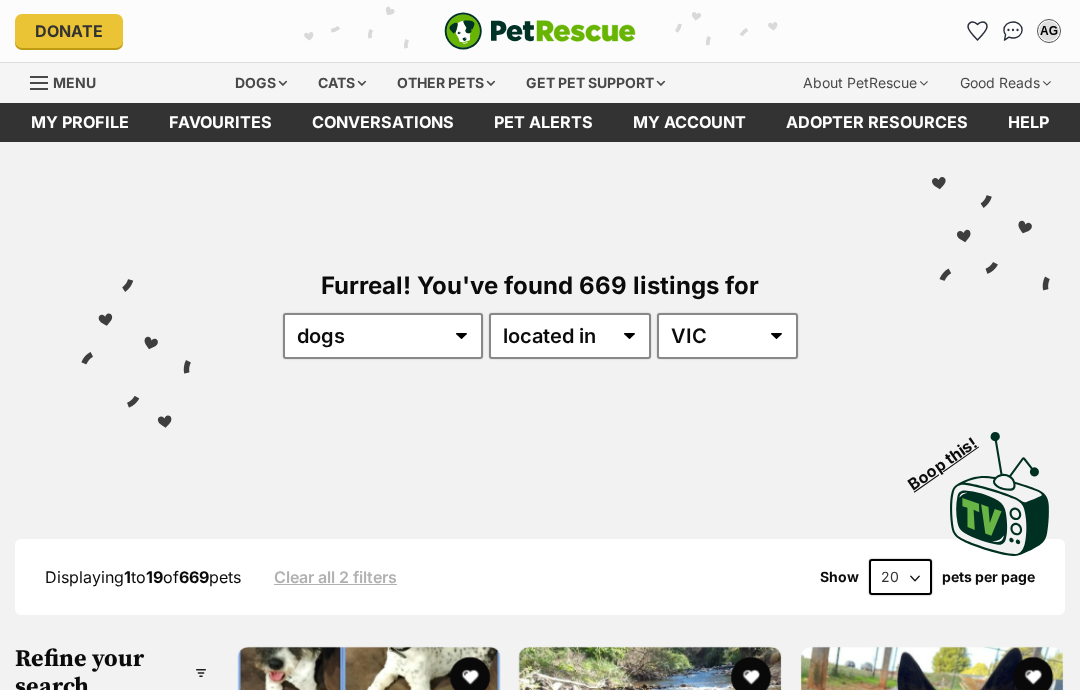 scroll, scrollTop: 0, scrollLeft: 0, axis: both 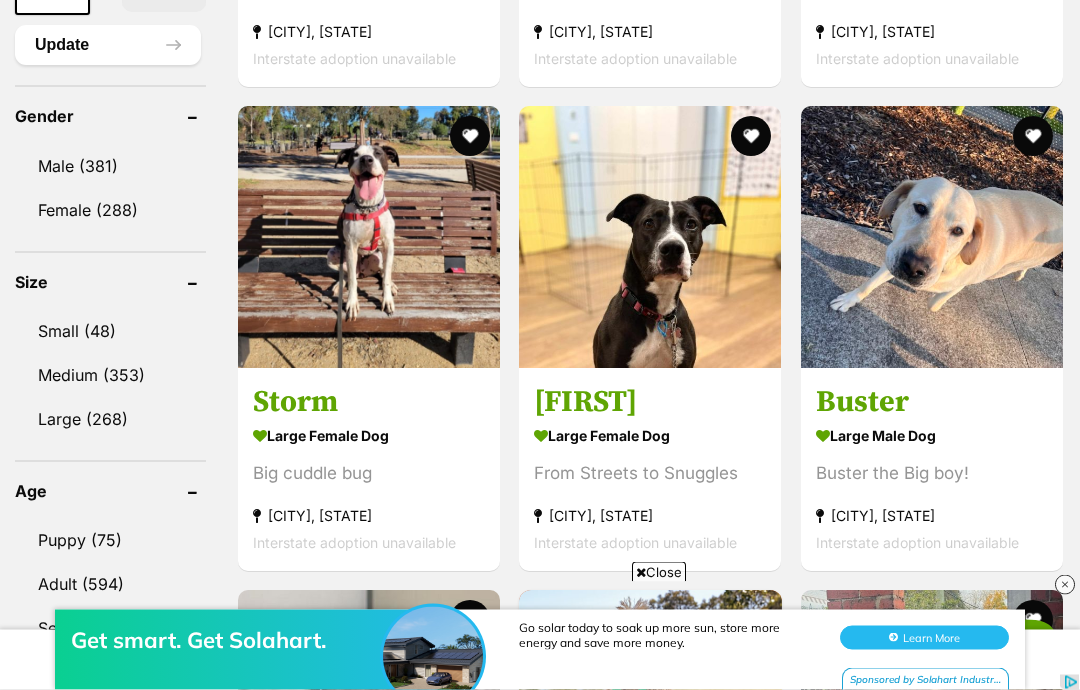 click on "Female (288)" at bounding box center (110, 211) 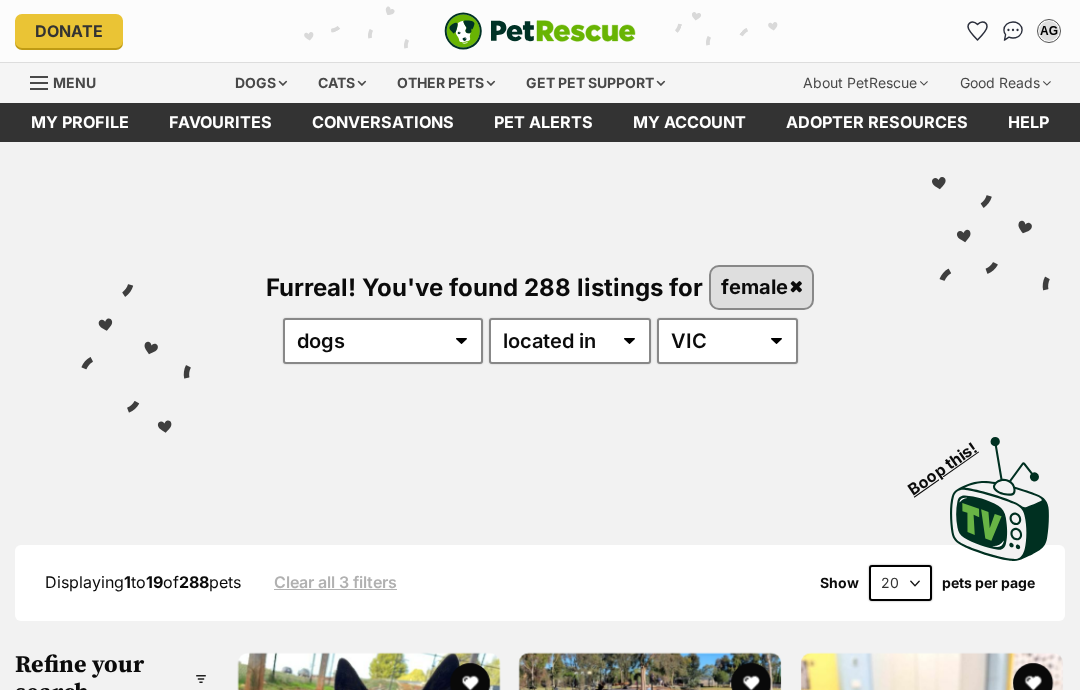 scroll, scrollTop: 60, scrollLeft: 0, axis: vertical 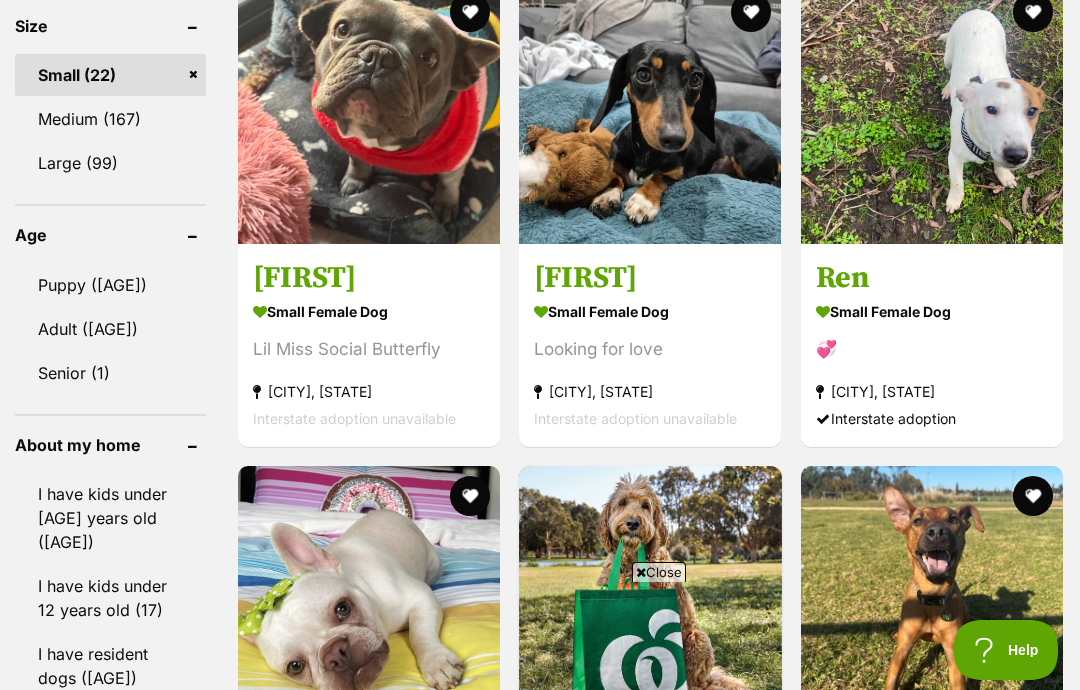 click on "Medium (167)" at bounding box center [110, 119] 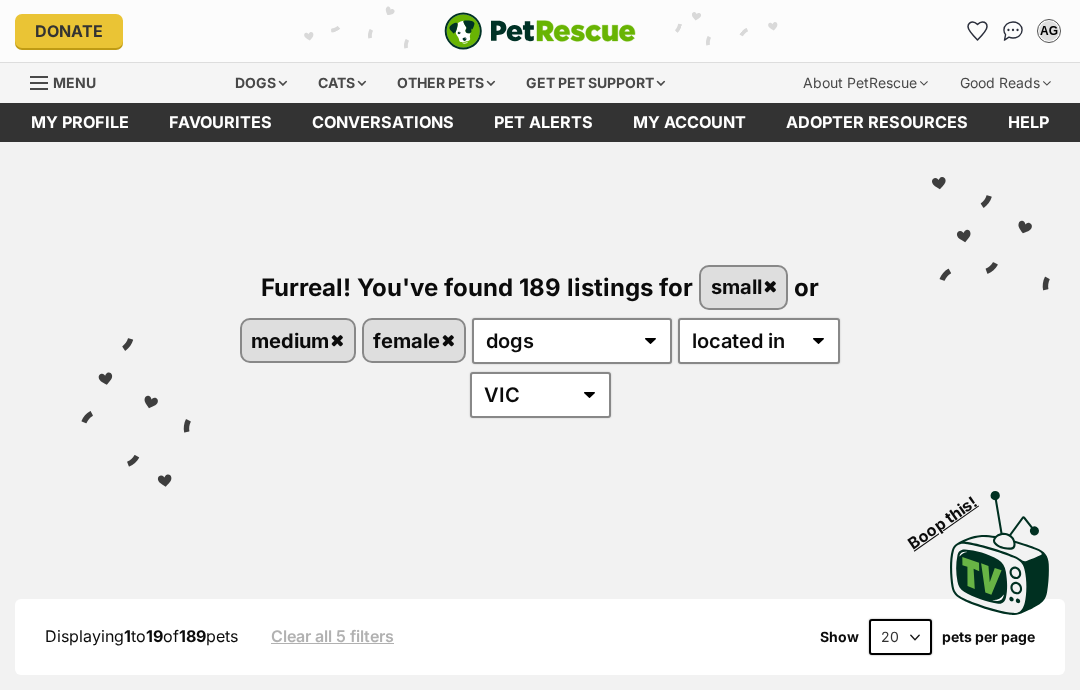 scroll, scrollTop: 0, scrollLeft: 0, axis: both 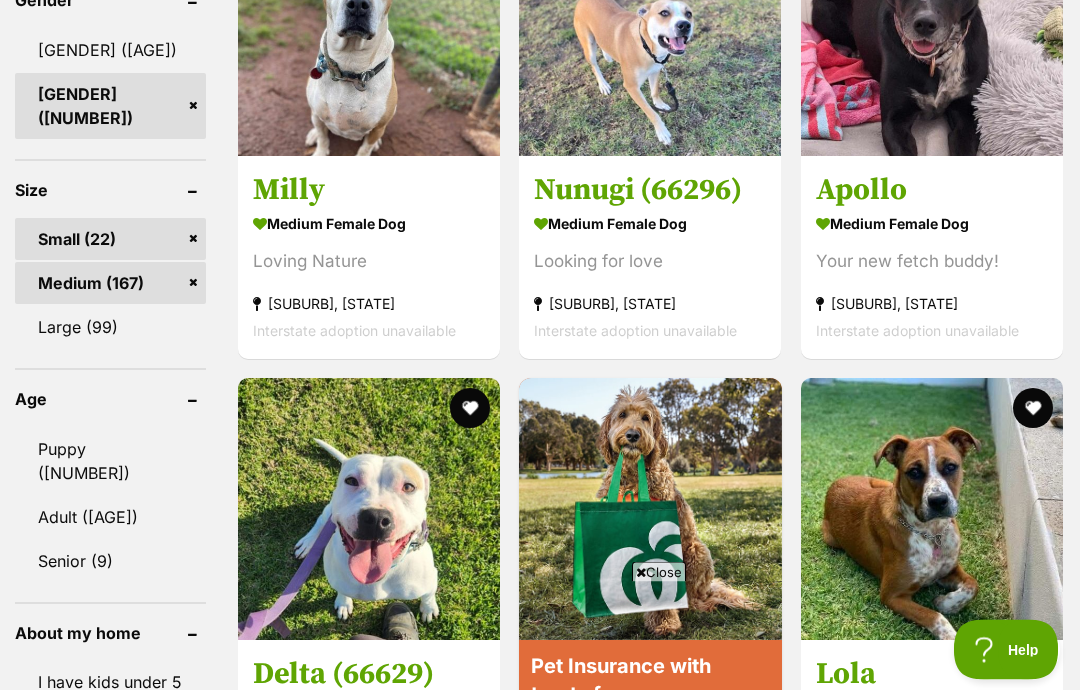 click on "Adult ([AGE])" at bounding box center (110, 518) 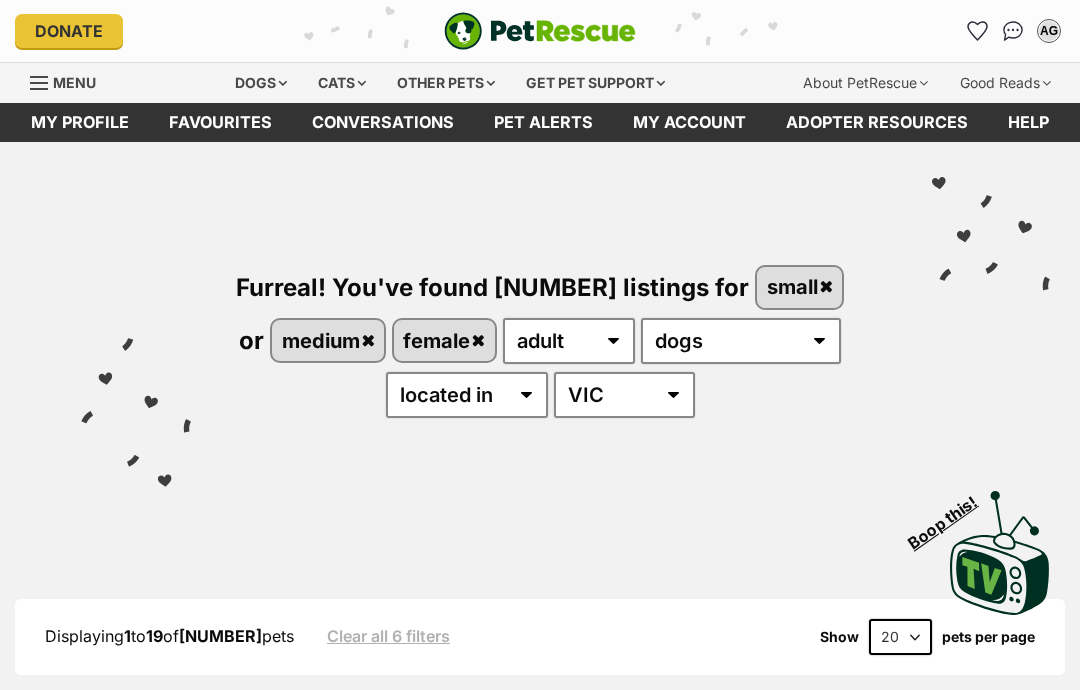 scroll, scrollTop: 0, scrollLeft: 0, axis: both 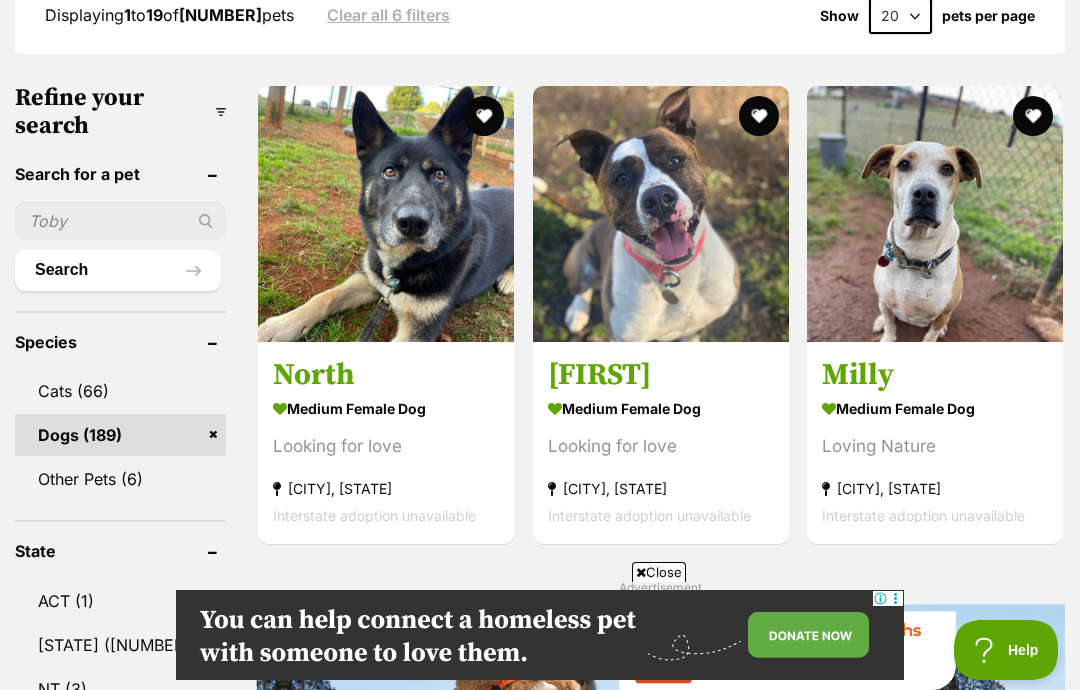 click at bounding box center (935, 214) 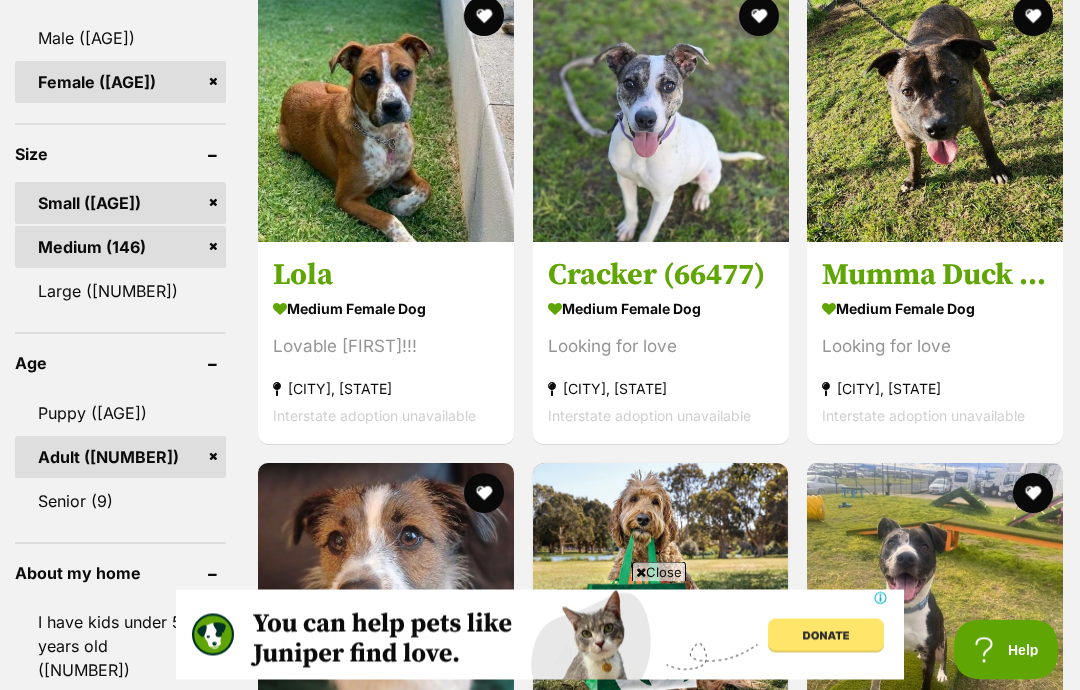 scroll, scrollTop: 1851, scrollLeft: 0, axis: vertical 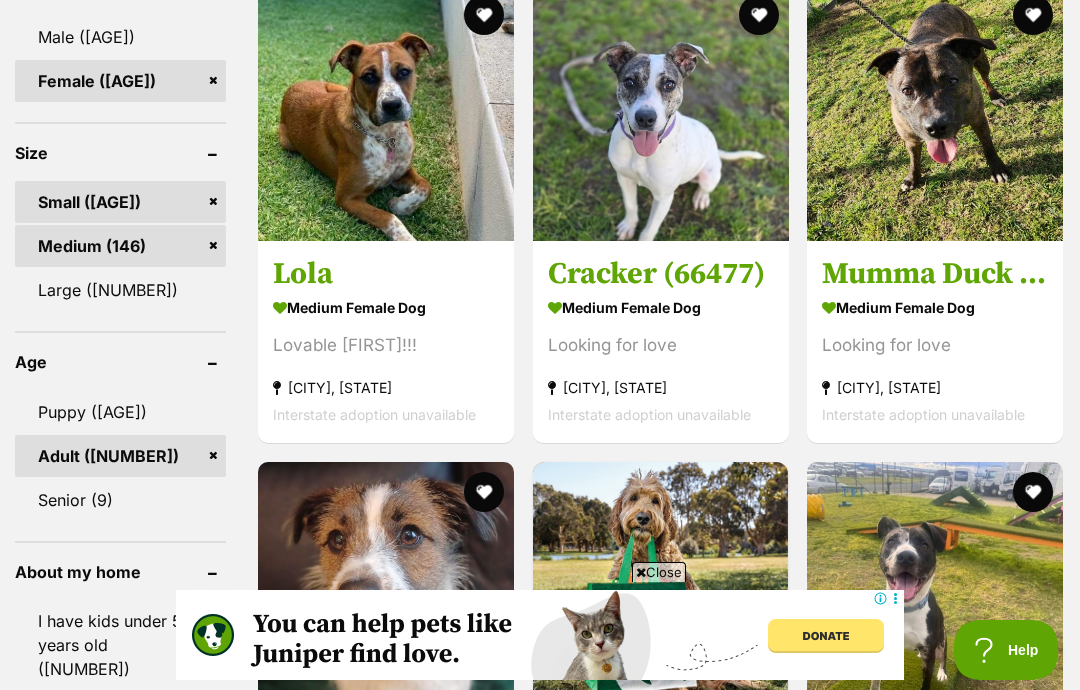 click at bounding box center (661, 113) 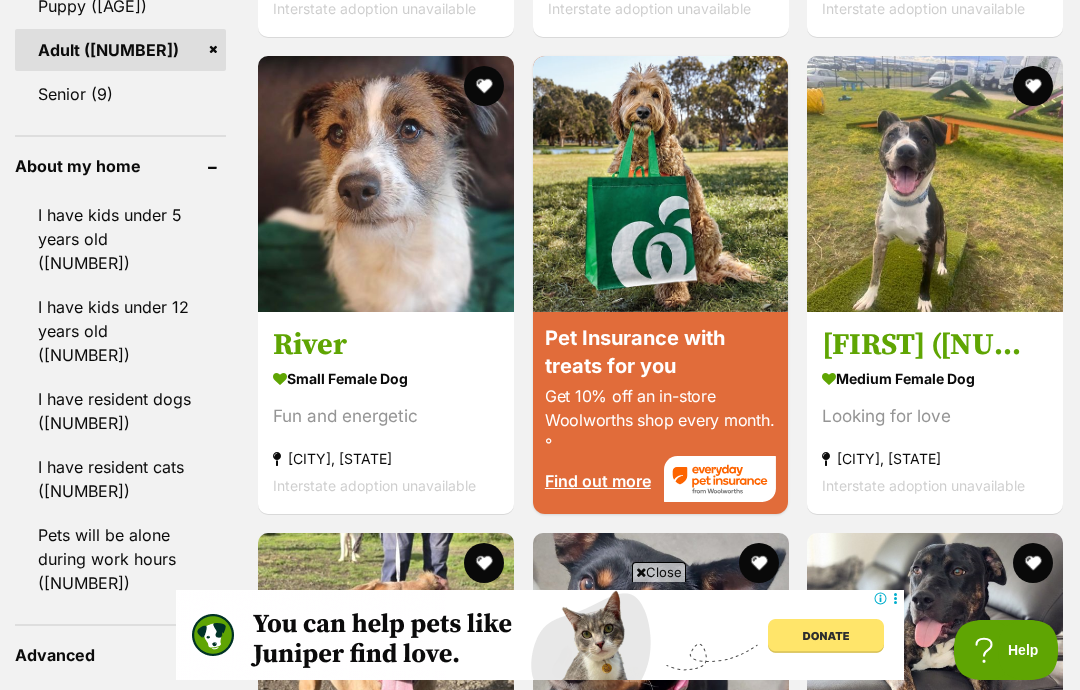 scroll, scrollTop: 2278, scrollLeft: 0, axis: vertical 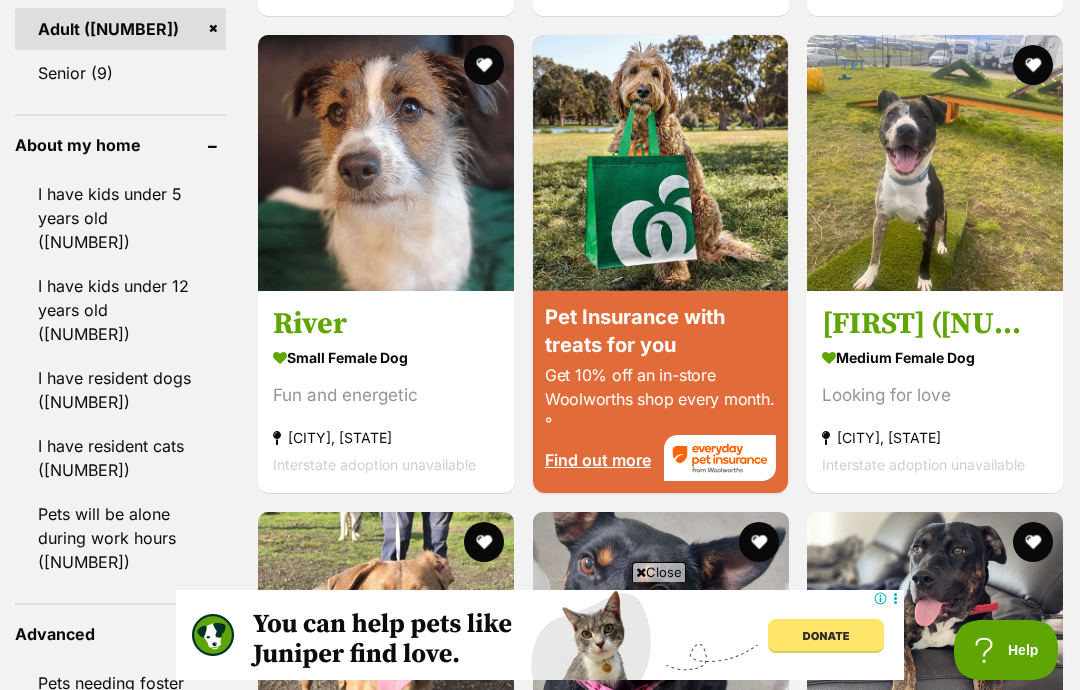 click at bounding box center [386, 163] 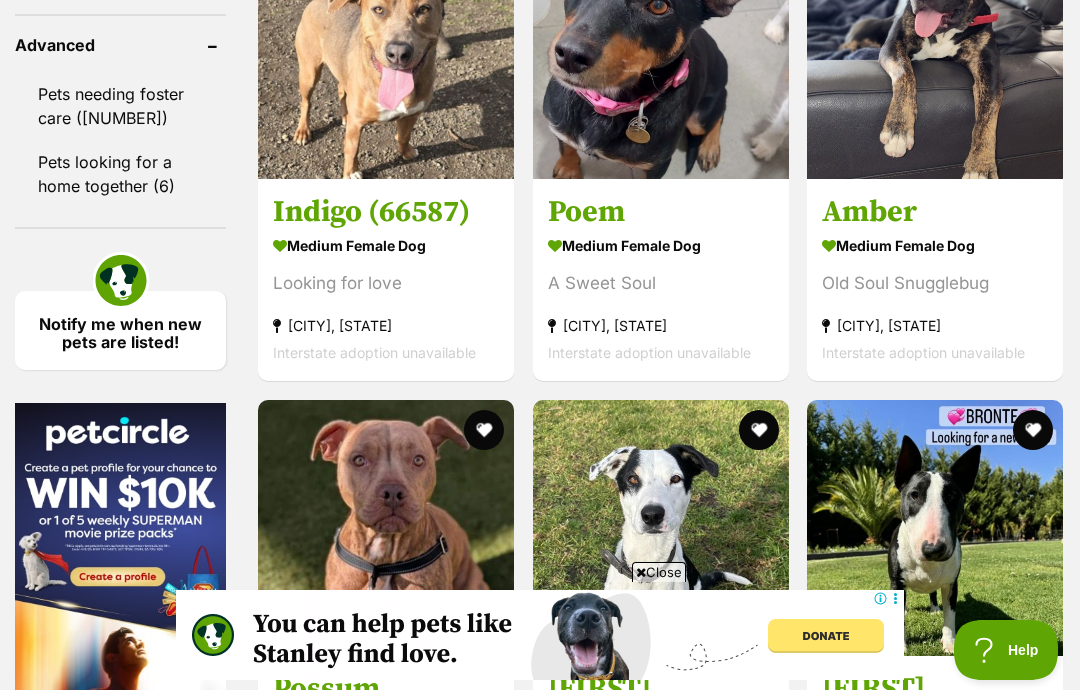 scroll, scrollTop: 0, scrollLeft: 0, axis: both 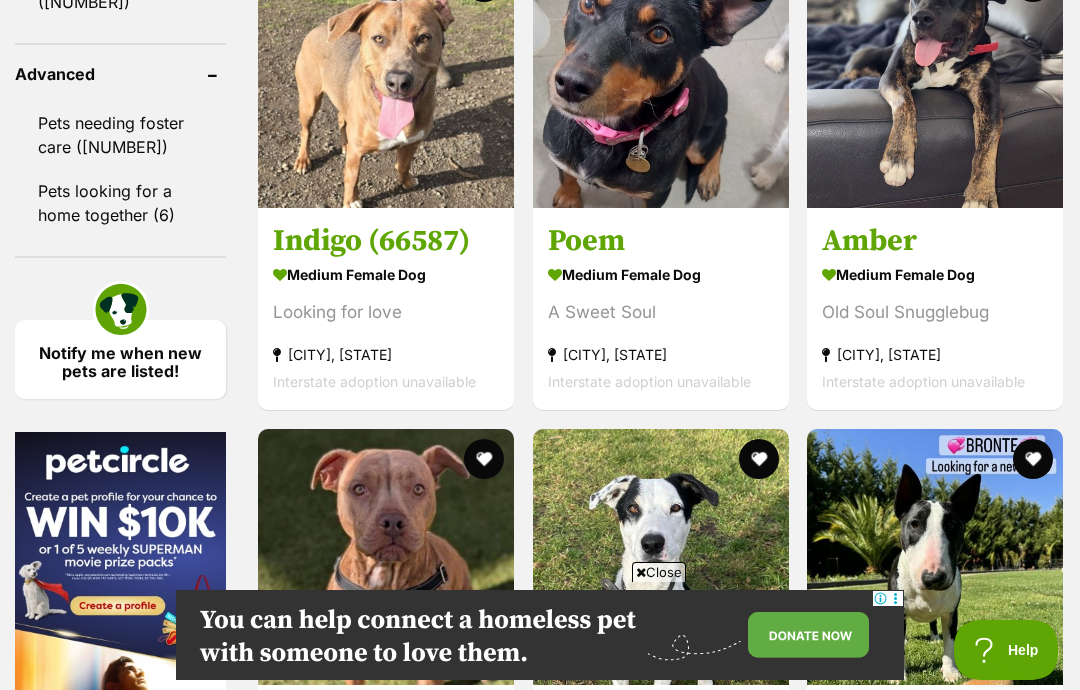 click on "medium female Dog" at bounding box center [661, 274] 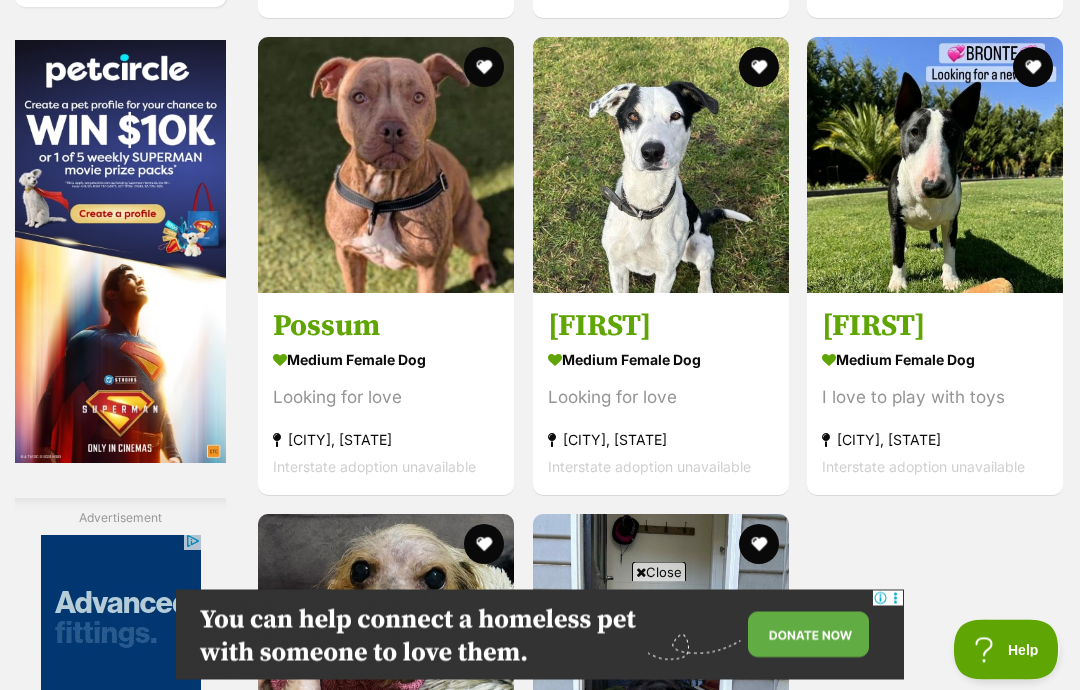 scroll, scrollTop: 3230, scrollLeft: 0, axis: vertical 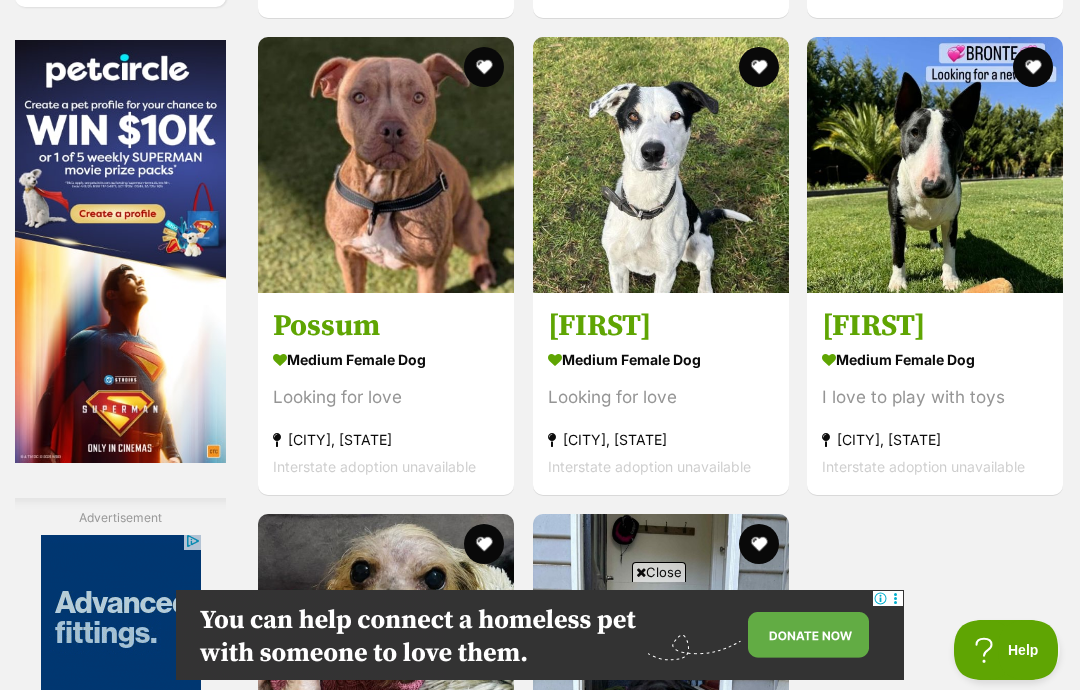 click on "Darby" at bounding box center [661, 326] 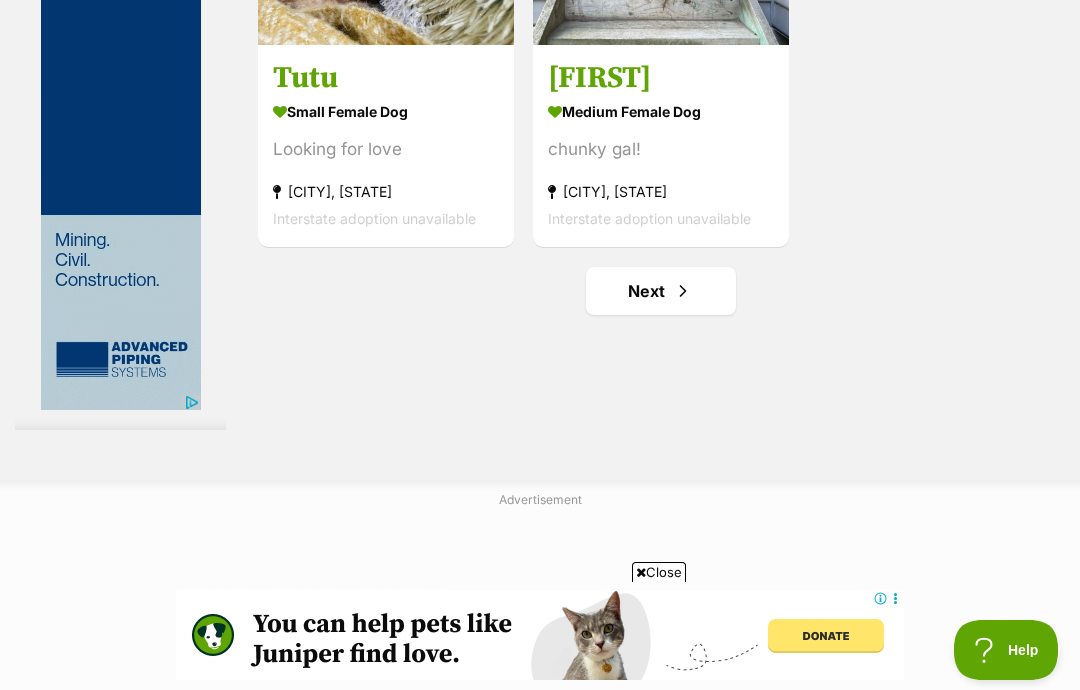 scroll, scrollTop: 3989, scrollLeft: 0, axis: vertical 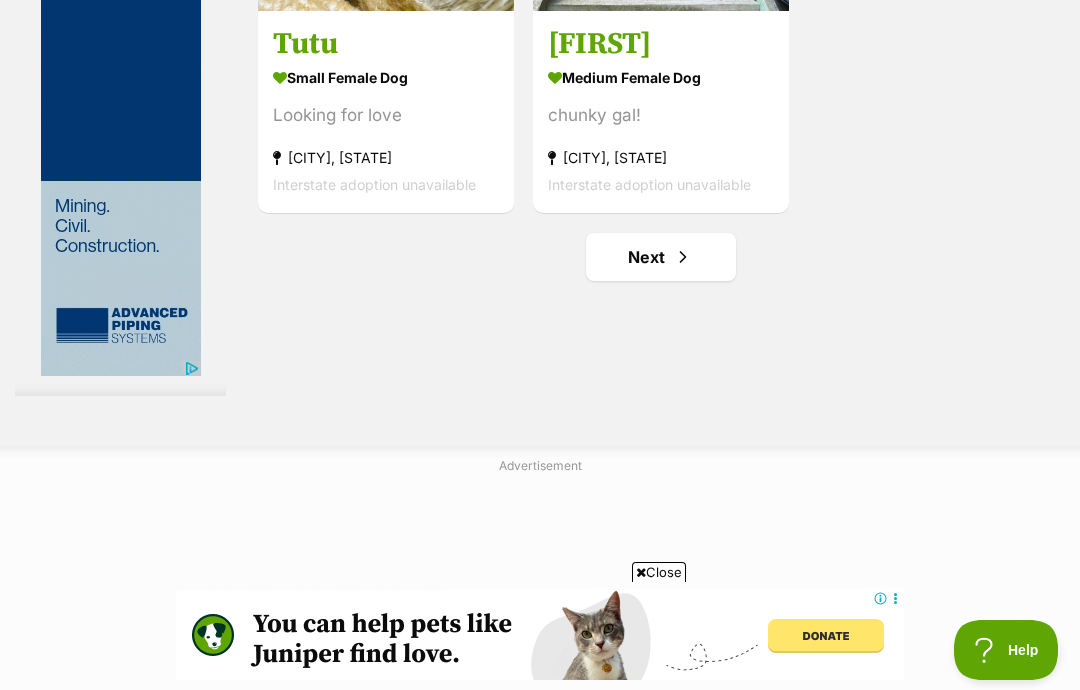 click on "Next" at bounding box center (661, 257) 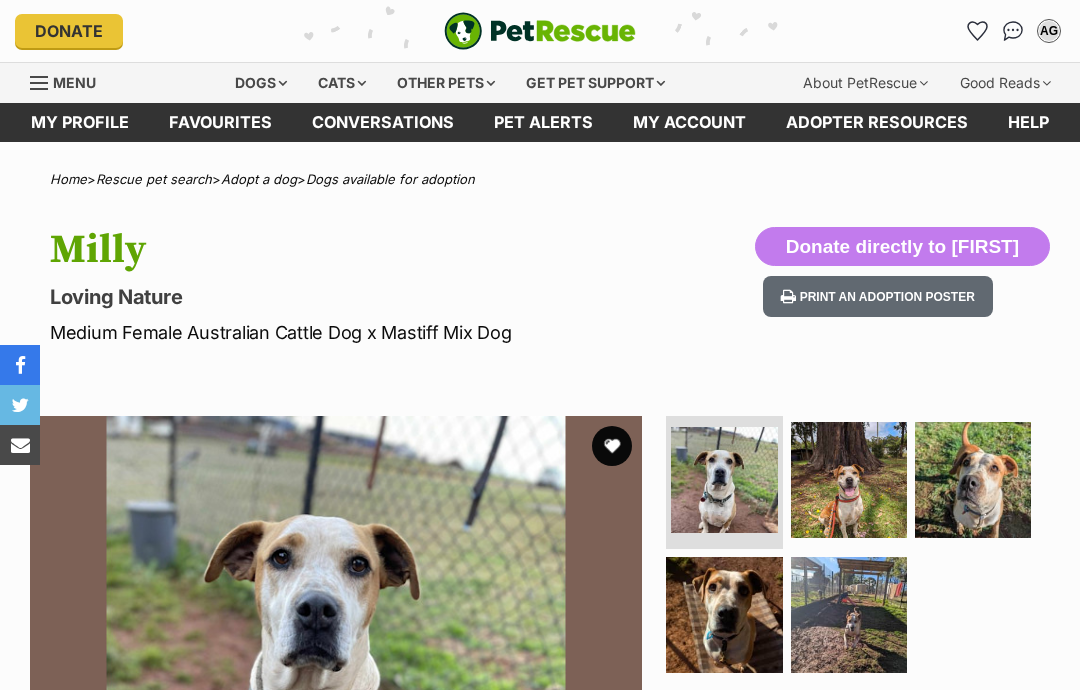 scroll, scrollTop: 0, scrollLeft: 0, axis: both 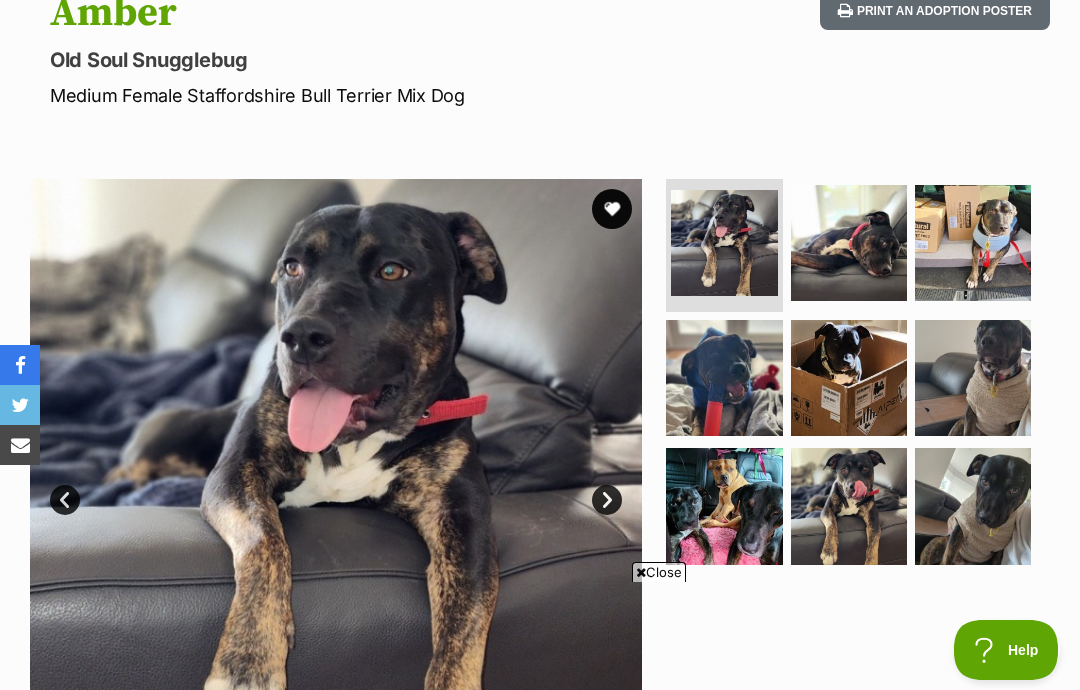 click at bounding box center [849, 243] 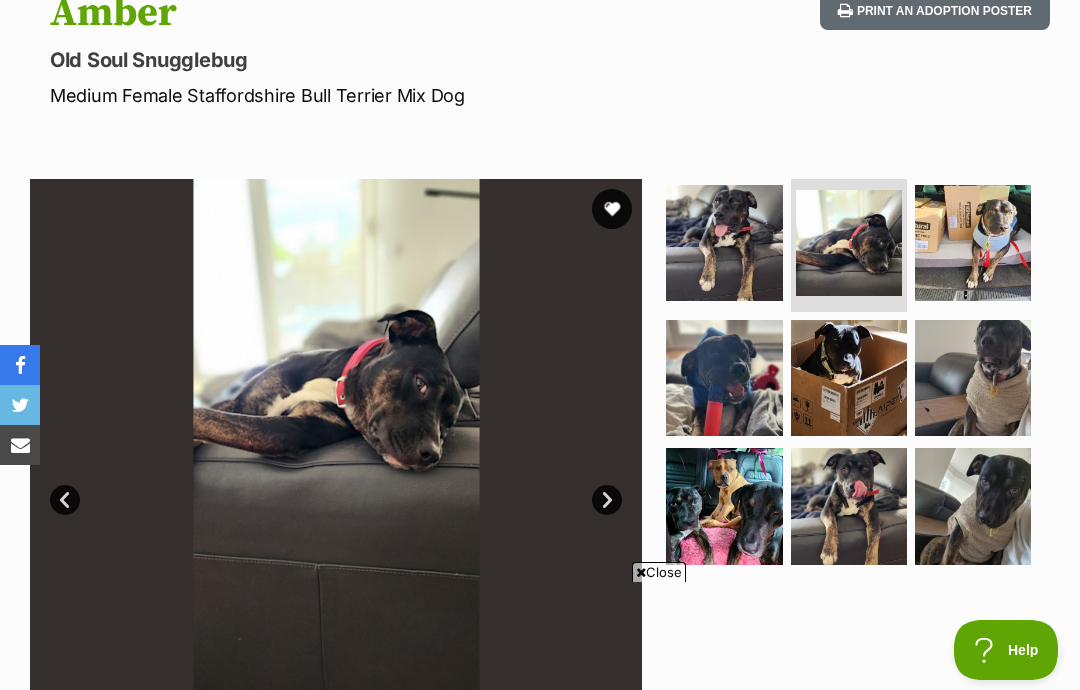 click at bounding box center [973, 243] 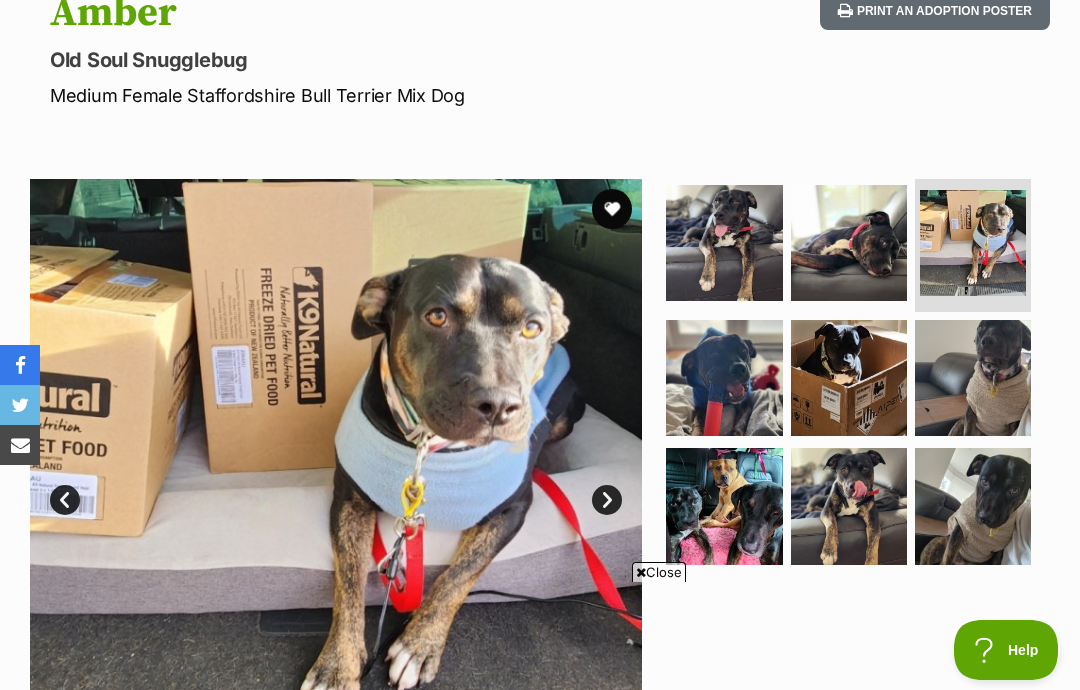 click at bounding box center [724, 378] 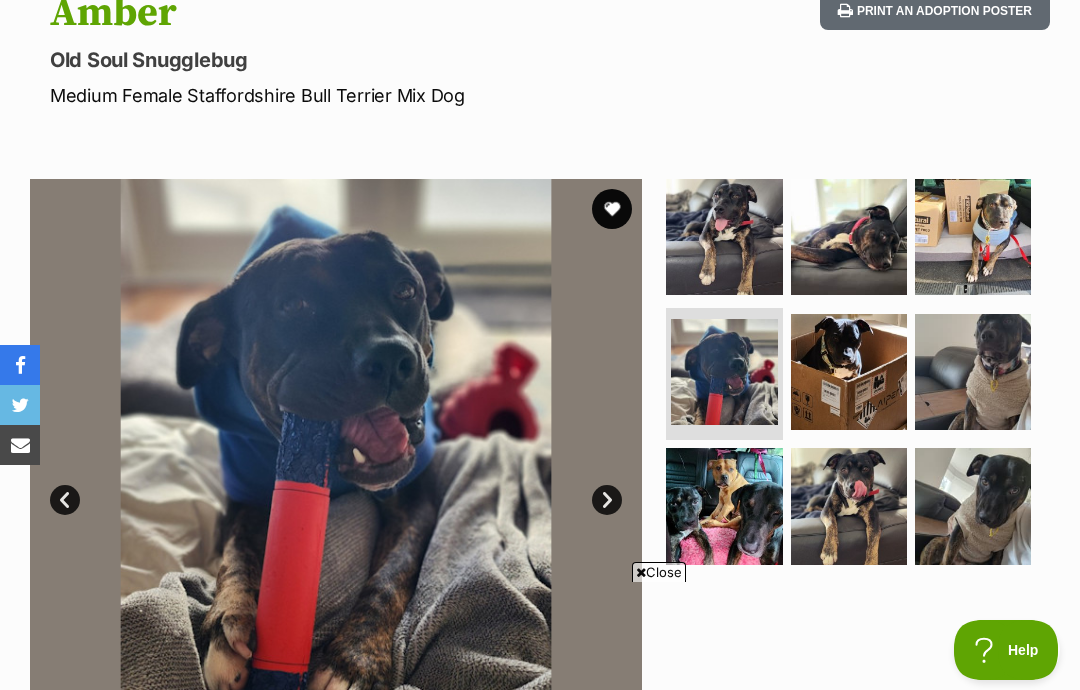 click at bounding box center [849, 372] 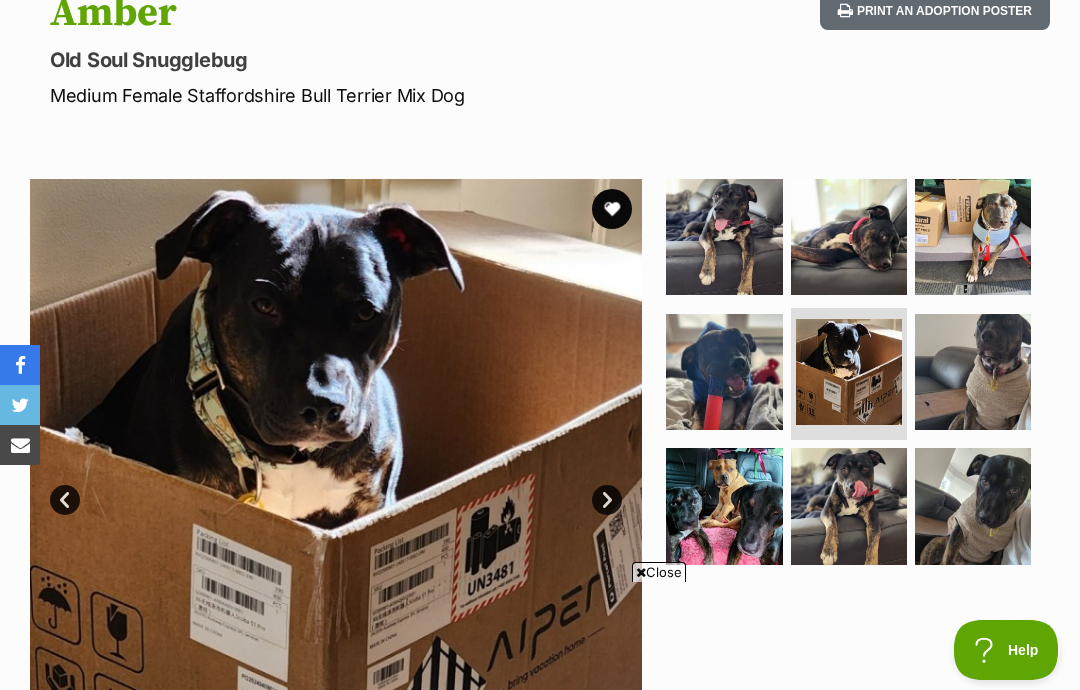 click at bounding box center [973, 372] 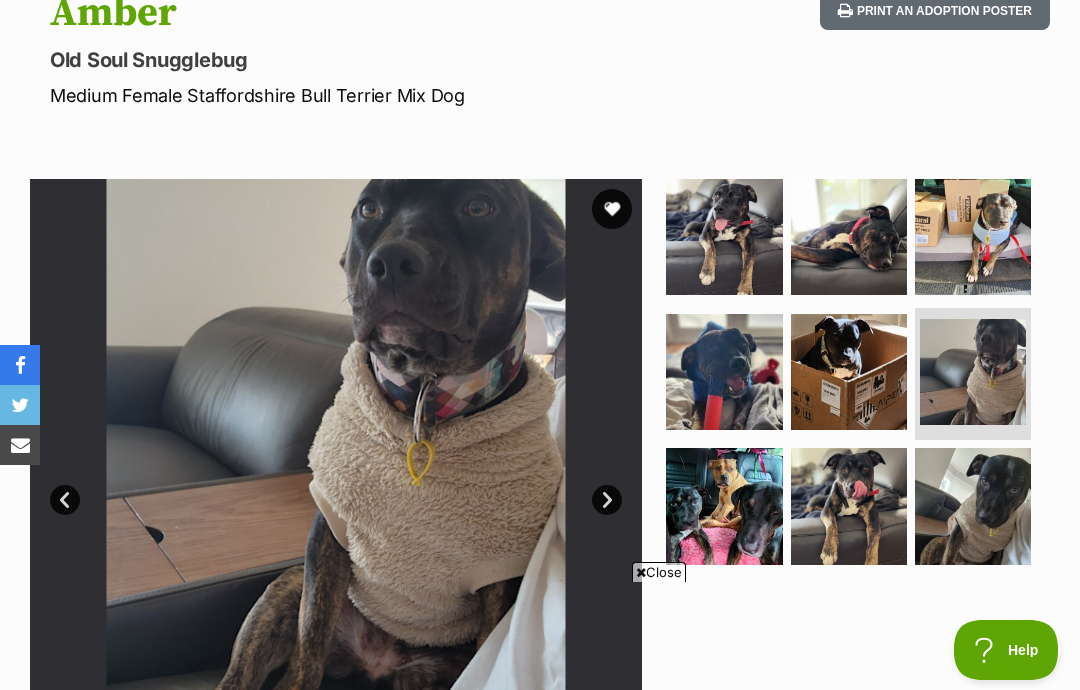 click at bounding box center [724, 506] 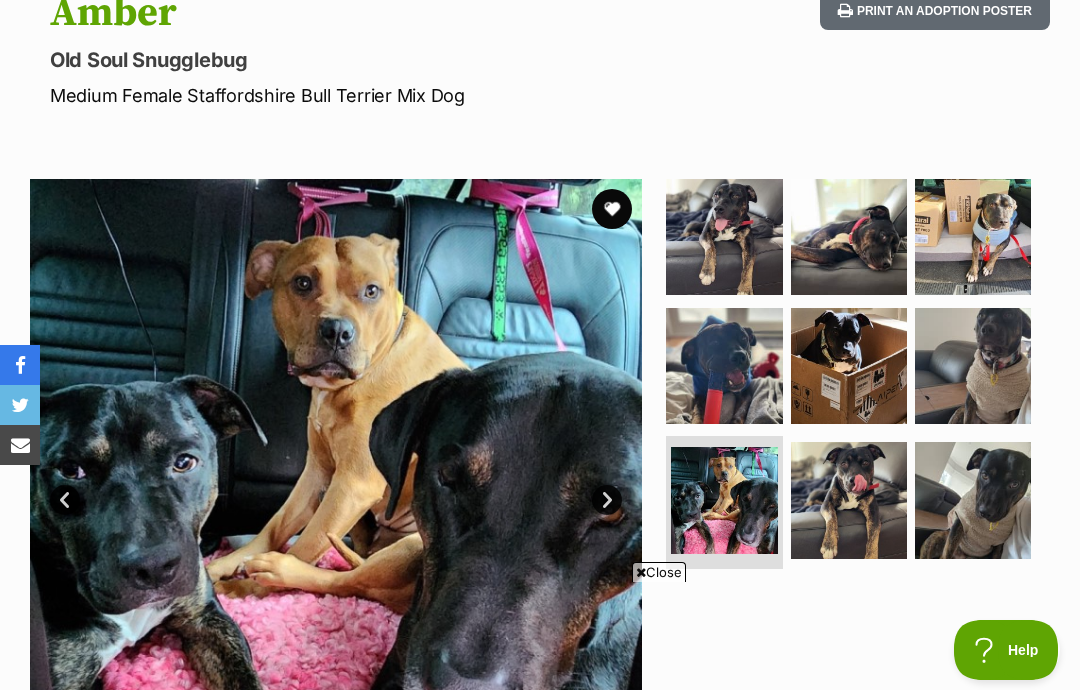 click at bounding box center (849, 500) 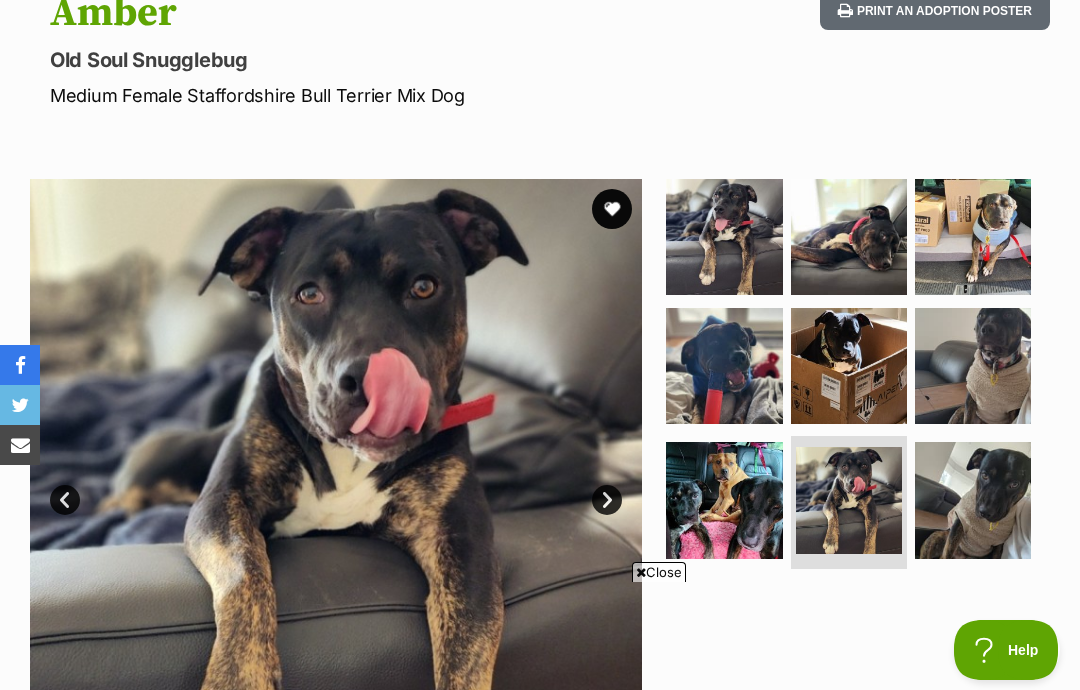 scroll, scrollTop: 0, scrollLeft: 0, axis: both 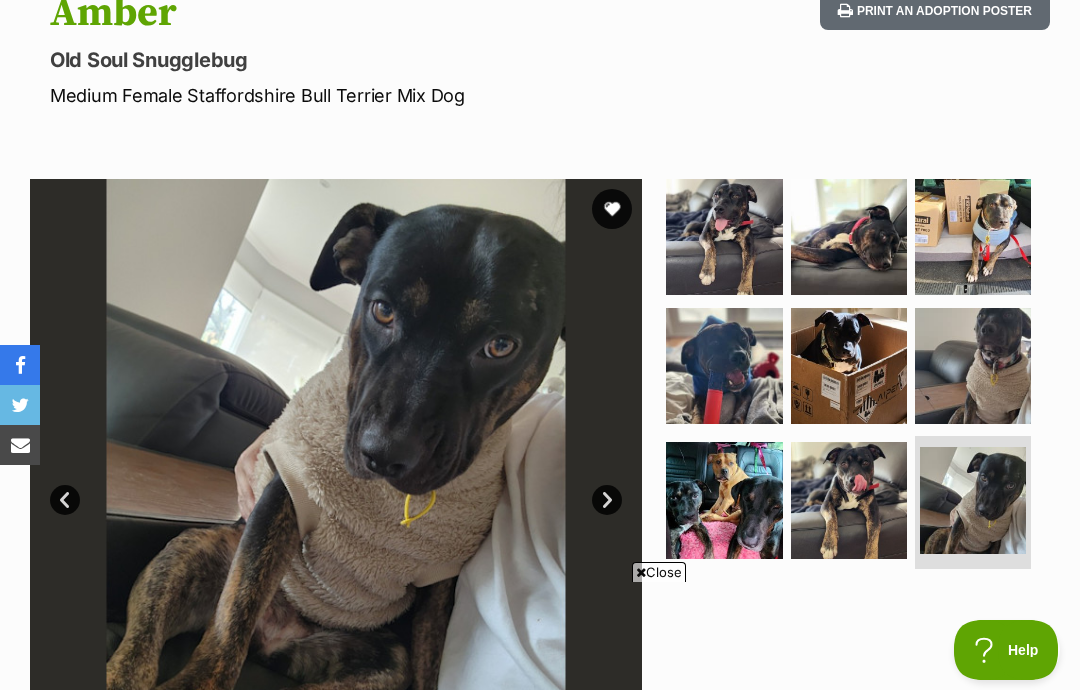click on "Next" at bounding box center [607, 500] 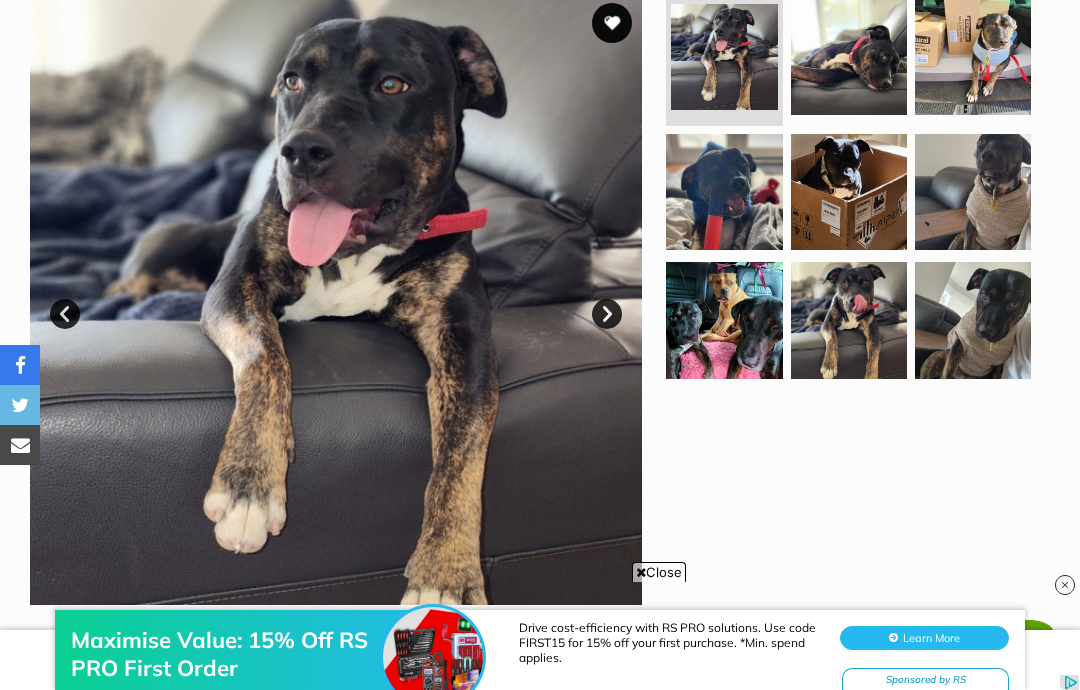 scroll, scrollTop: 0, scrollLeft: 0, axis: both 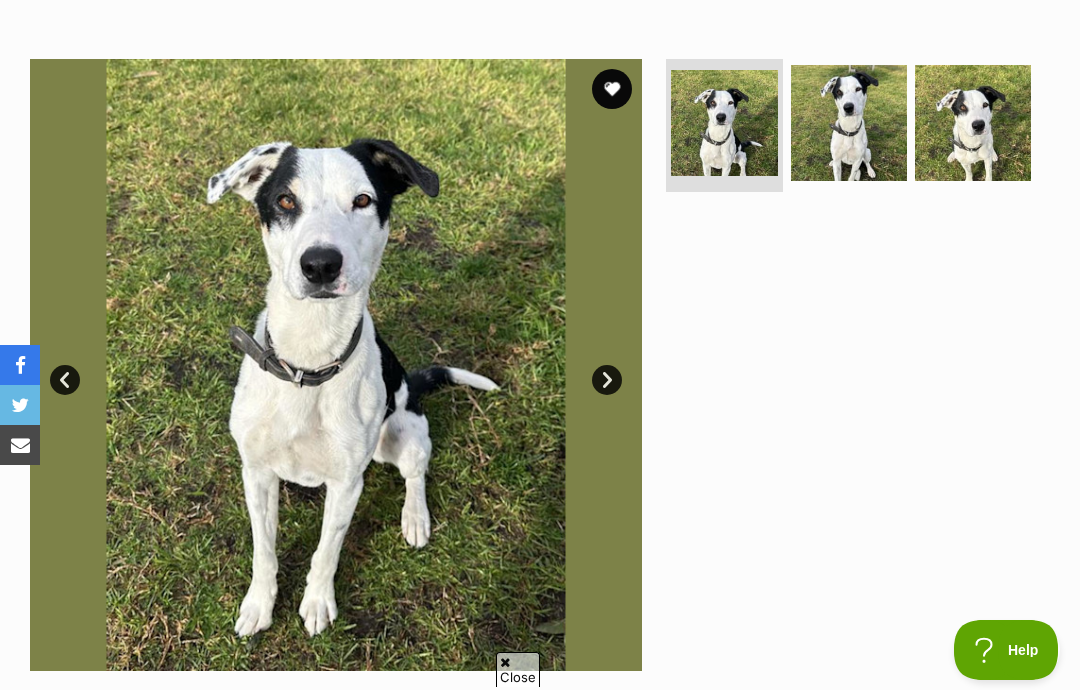 click on "Next" at bounding box center [607, 380] 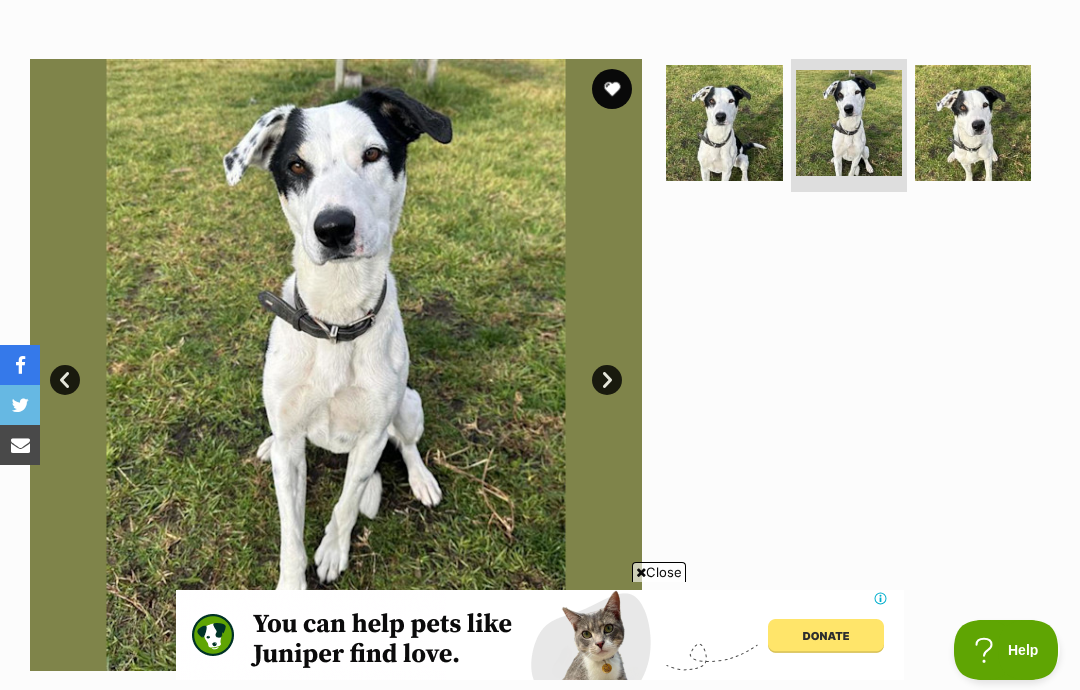 scroll, scrollTop: 0, scrollLeft: 0, axis: both 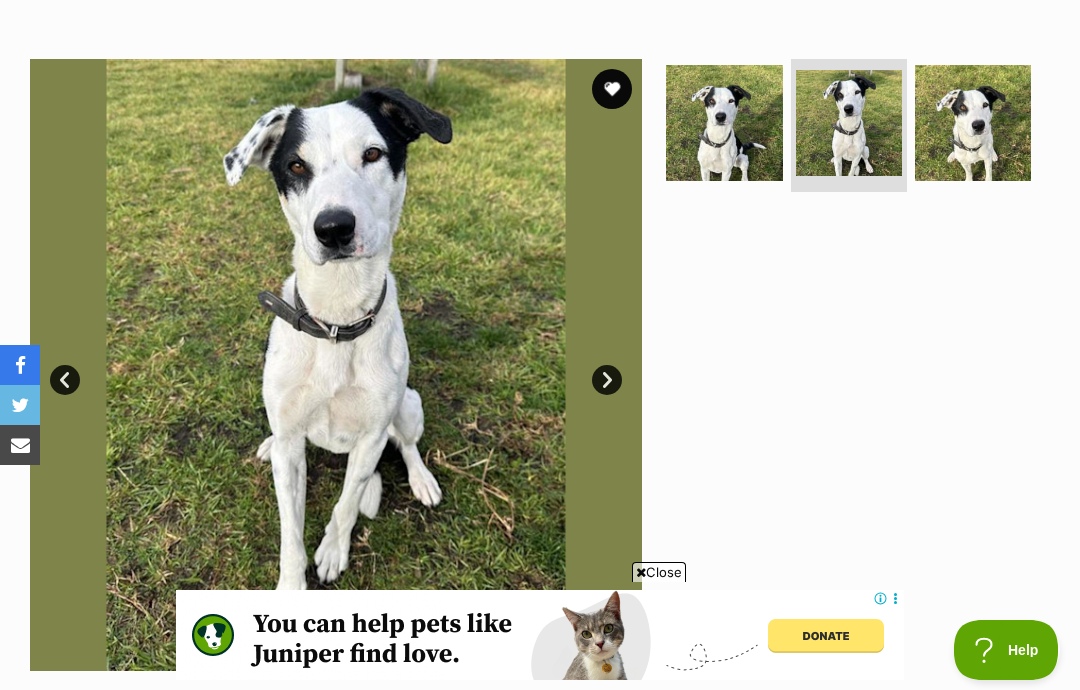 click on "Next" at bounding box center (607, 380) 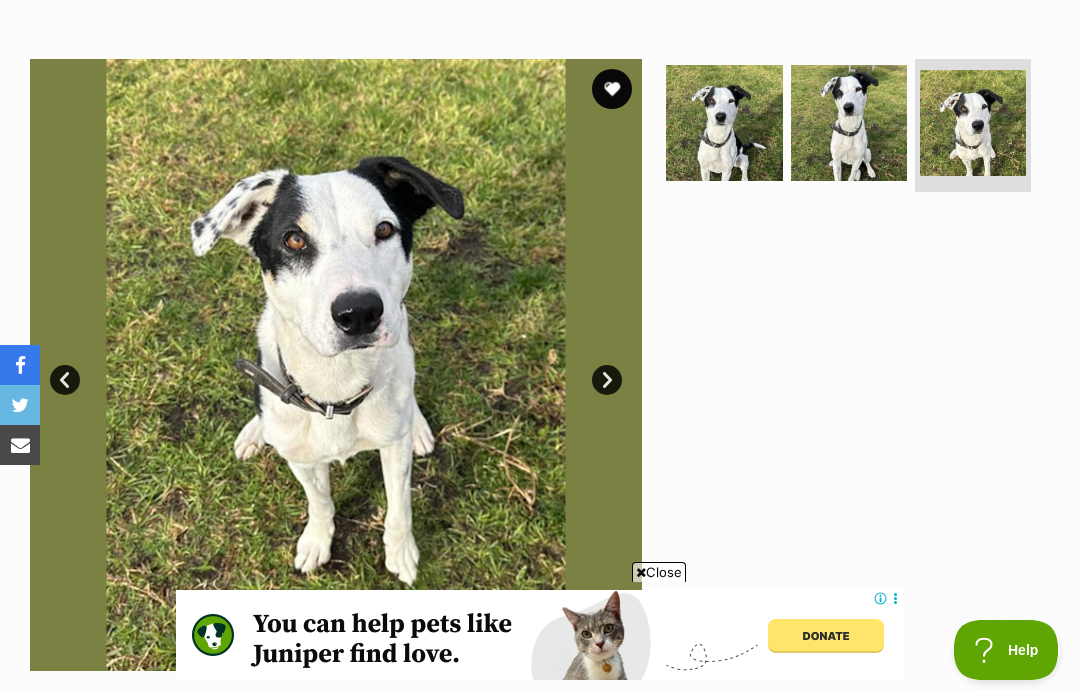 click on "Next" at bounding box center [607, 380] 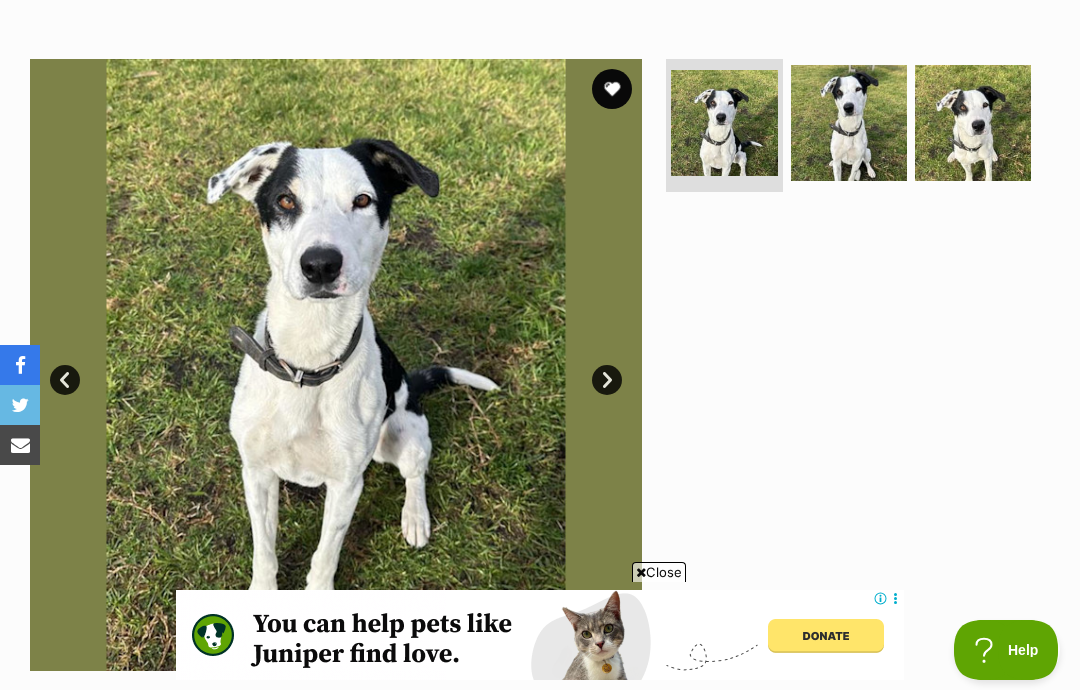 click at bounding box center (336, 365) 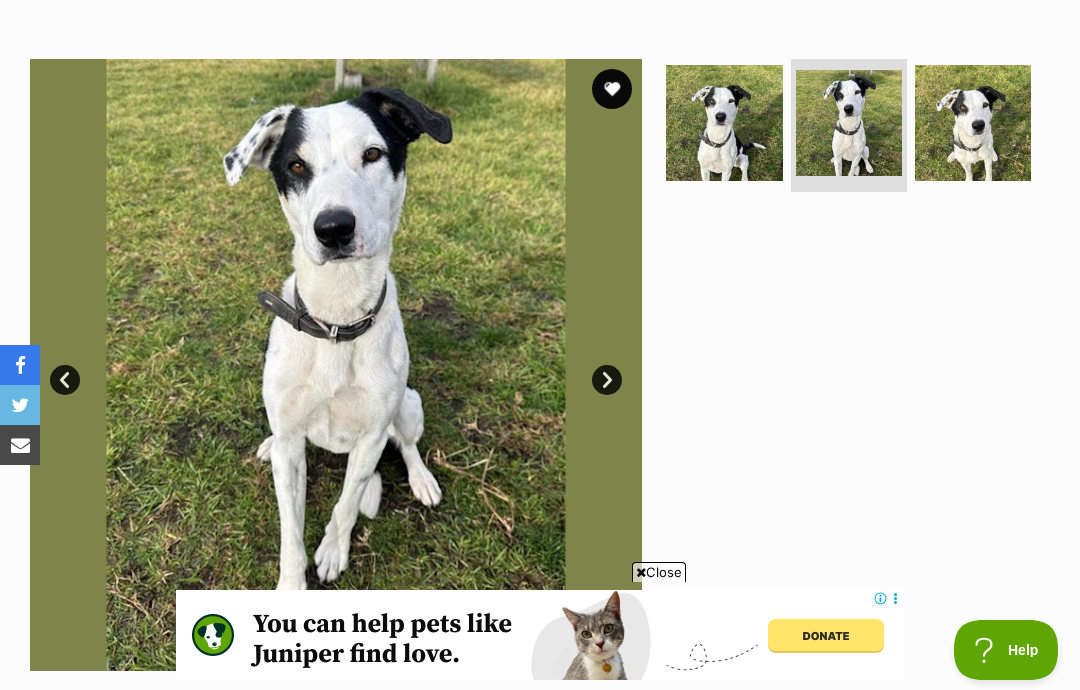 click on "Next" at bounding box center (607, 380) 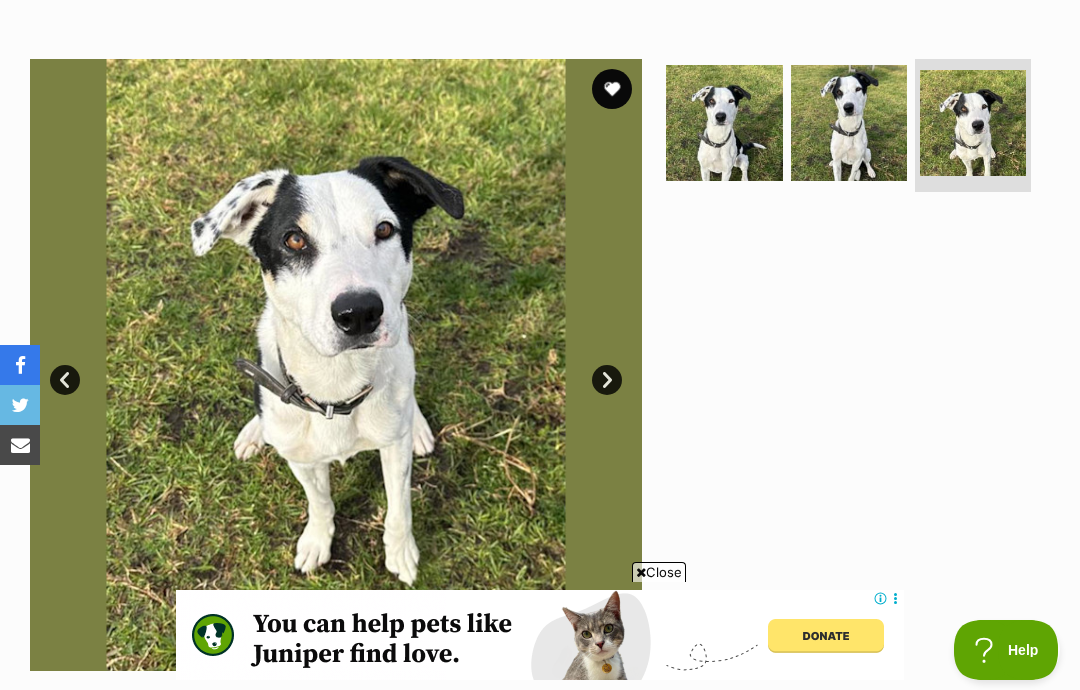 click at bounding box center (336, 365) 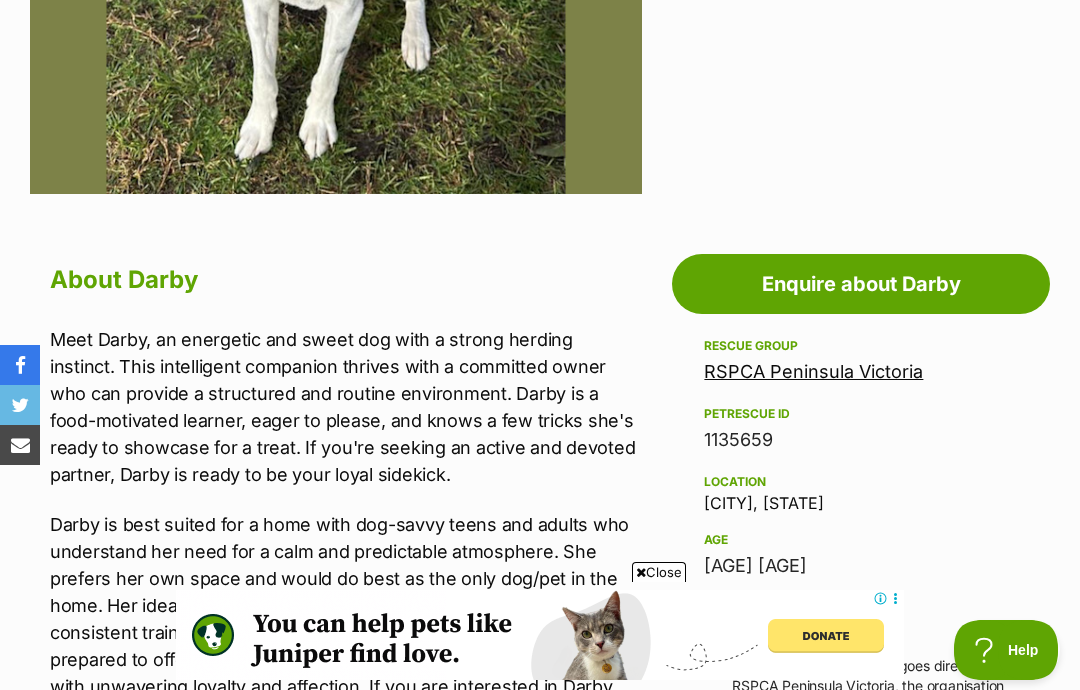 scroll, scrollTop: 878, scrollLeft: 0, axis: vertical 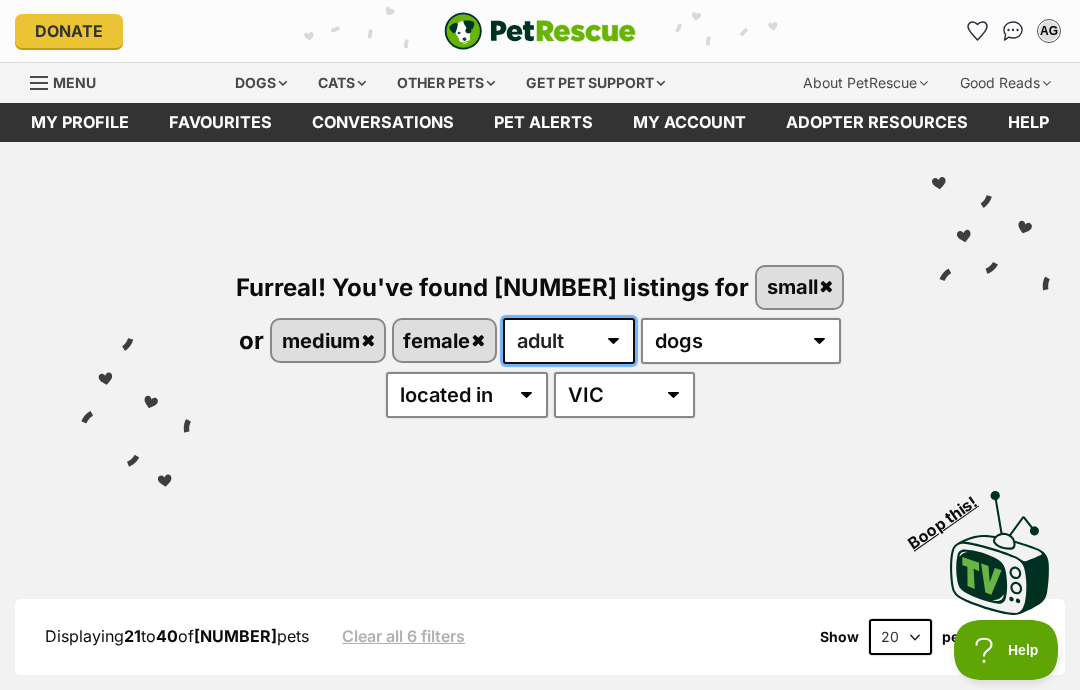 click on "any age
puppy
adult
senior" at bounding box center (569, 341) 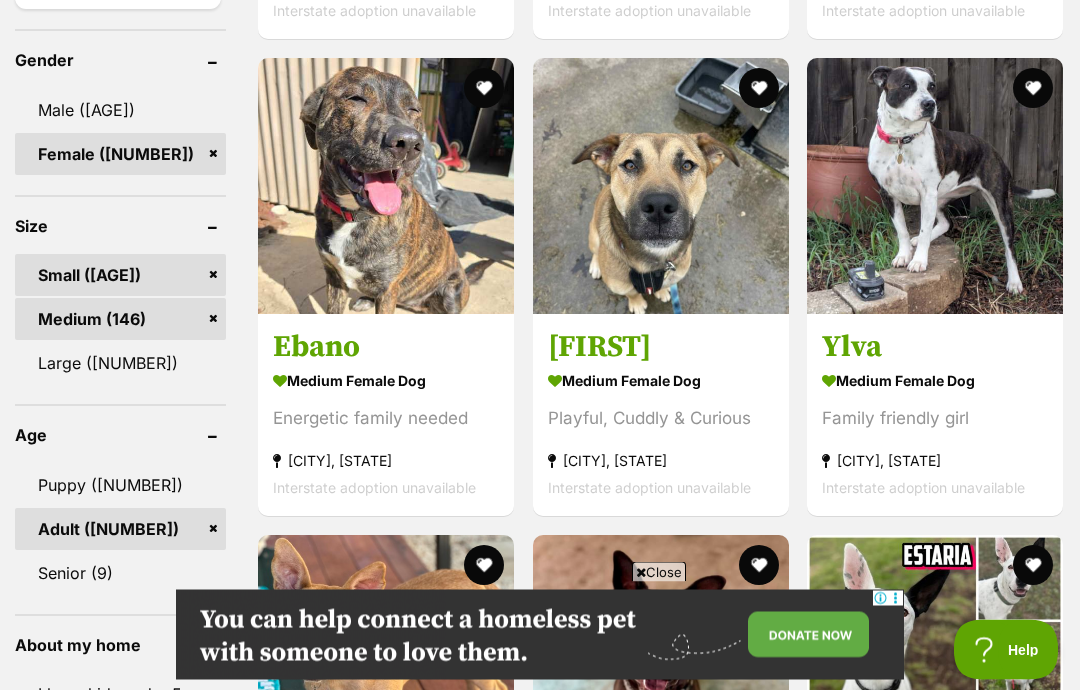 scroll, scrollTop: 1786, scrollLeft: 0, axis: vertical 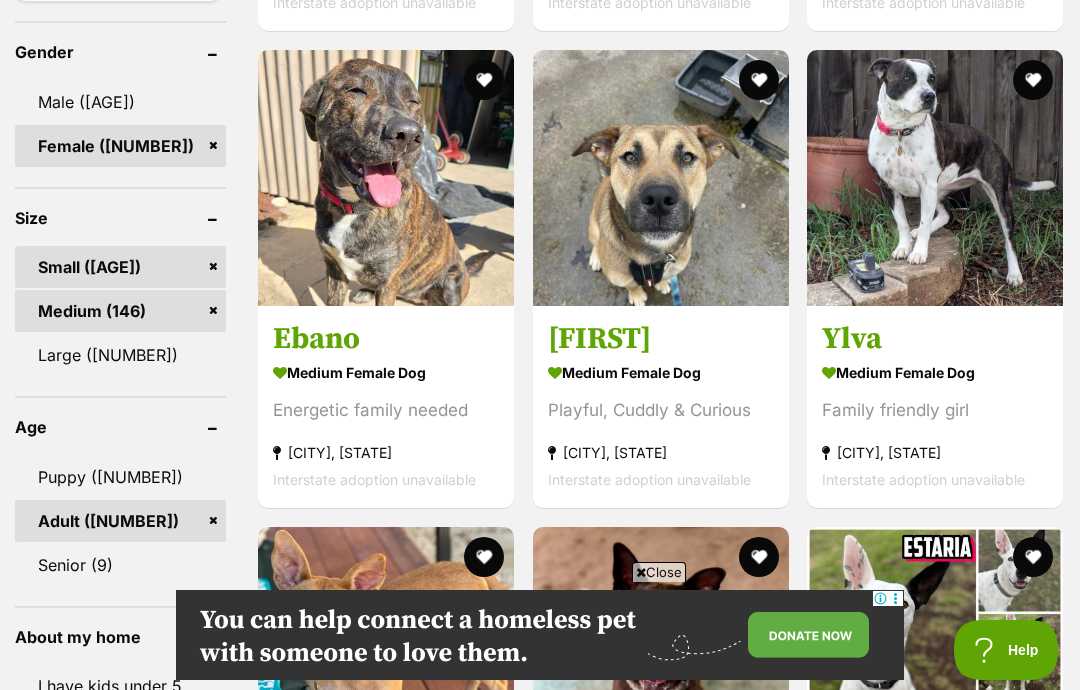 click on "Adult ([NUMBER])" at bounding box center (120, 521) 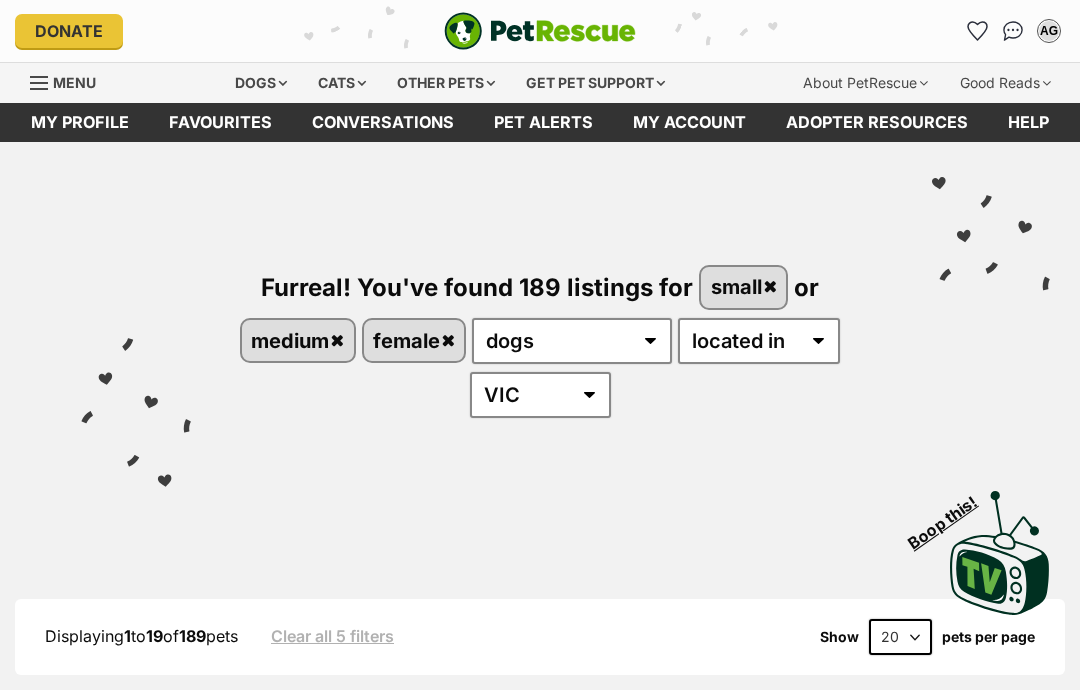 scroll, scrollTop: 0, scrollLeft: 0, axis: both 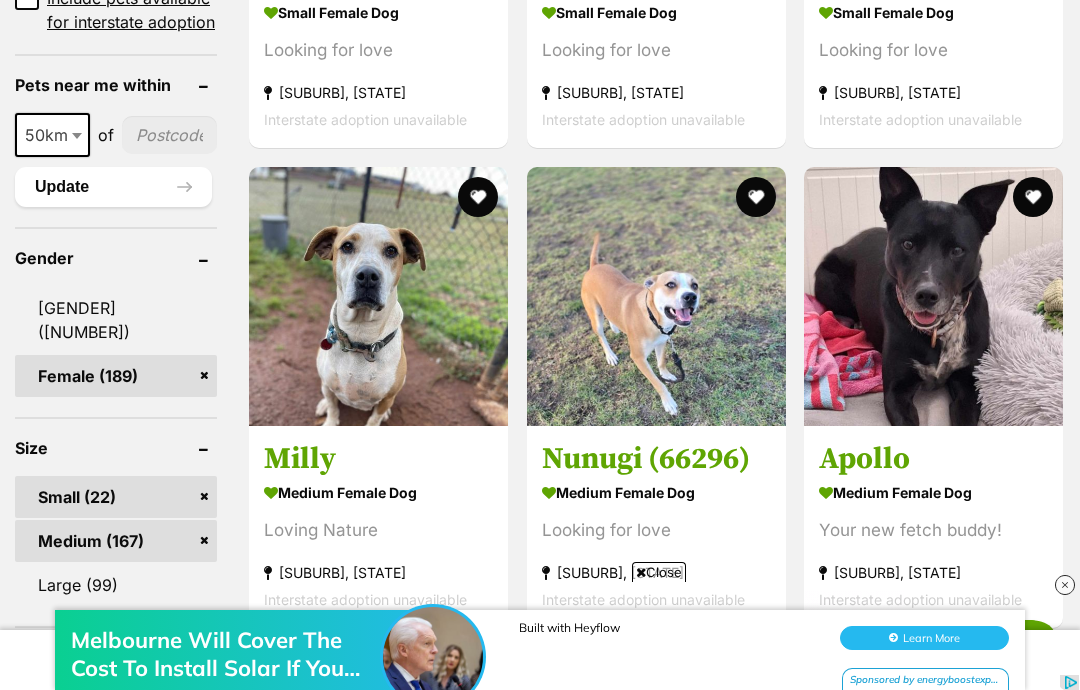 click at bounding box center [378, 419] 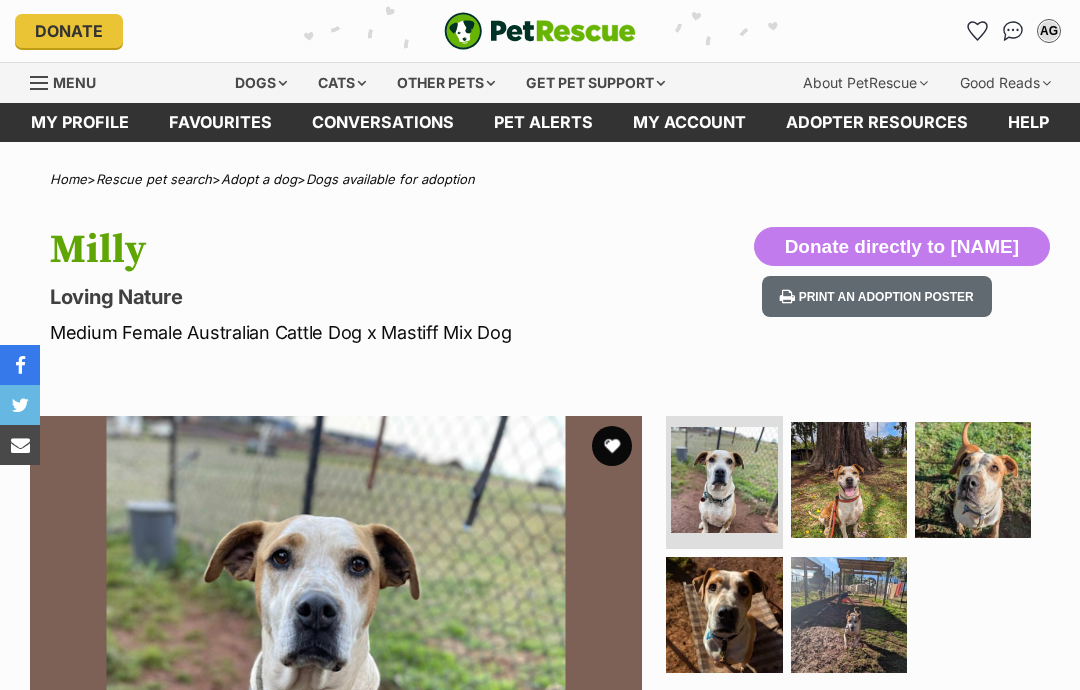 scroll, scrollTop: 4, scrollLeft: 0, axis: vertical 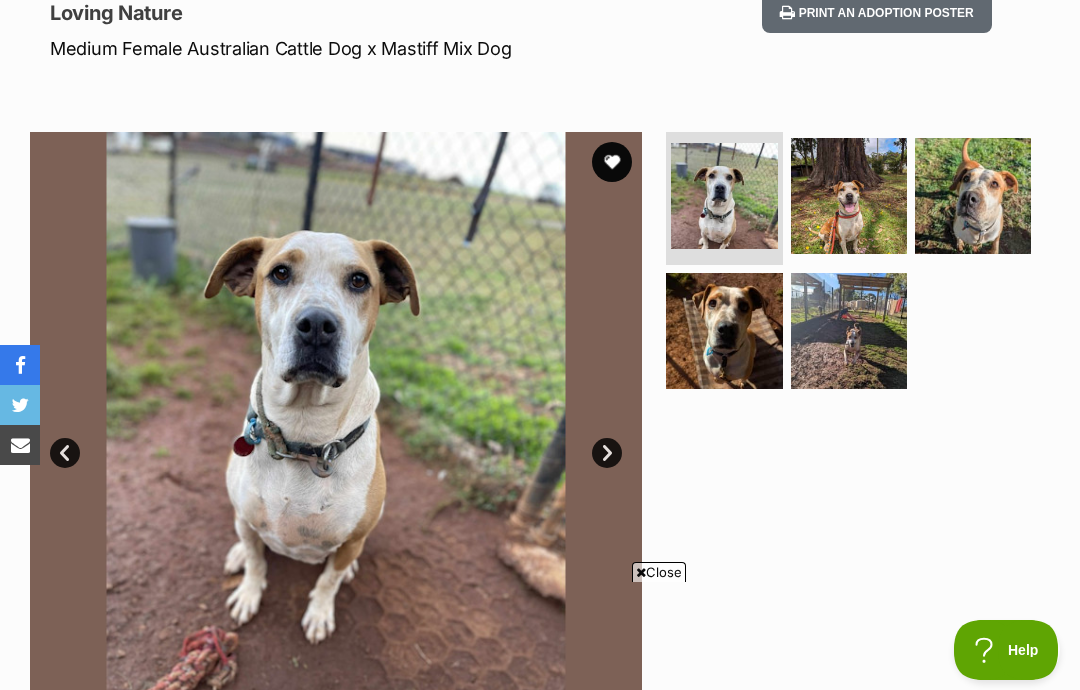 click at bounding box center [336, 438] 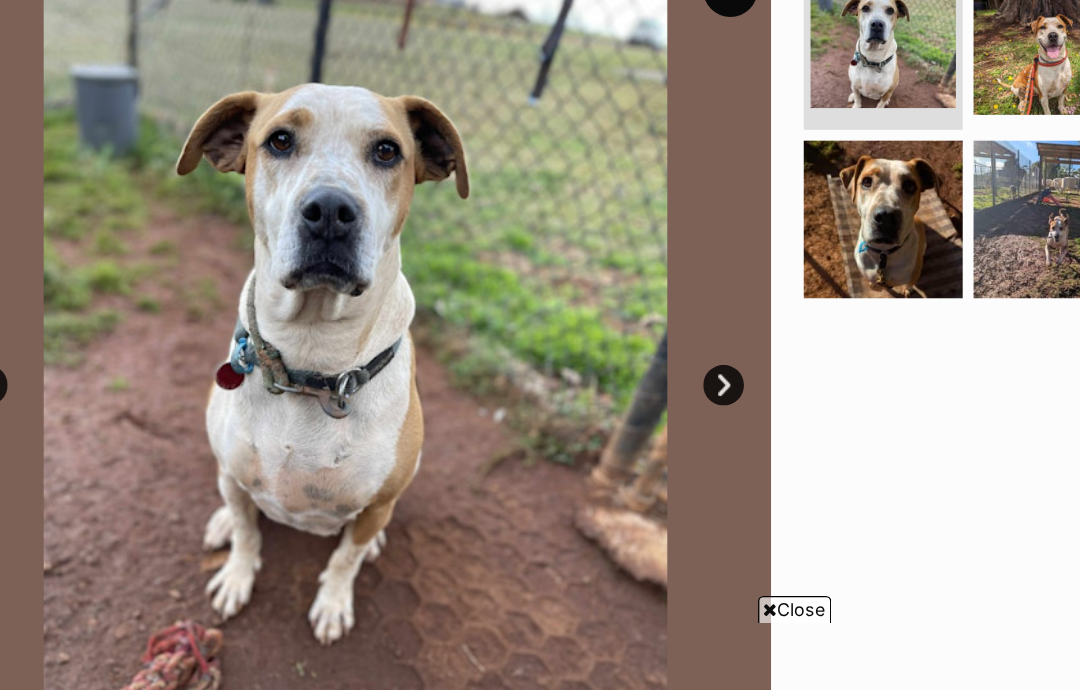 scroll, scrollTop: 332, scrollLeft: 0, axis: vertical 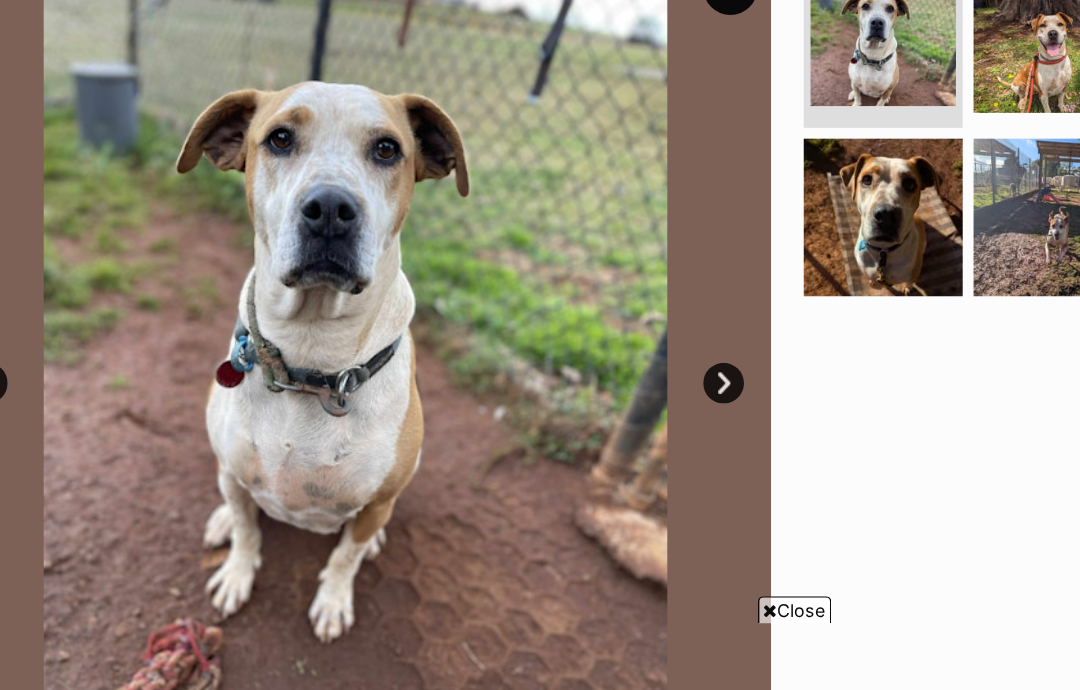 click at bounding box center [856, 390] 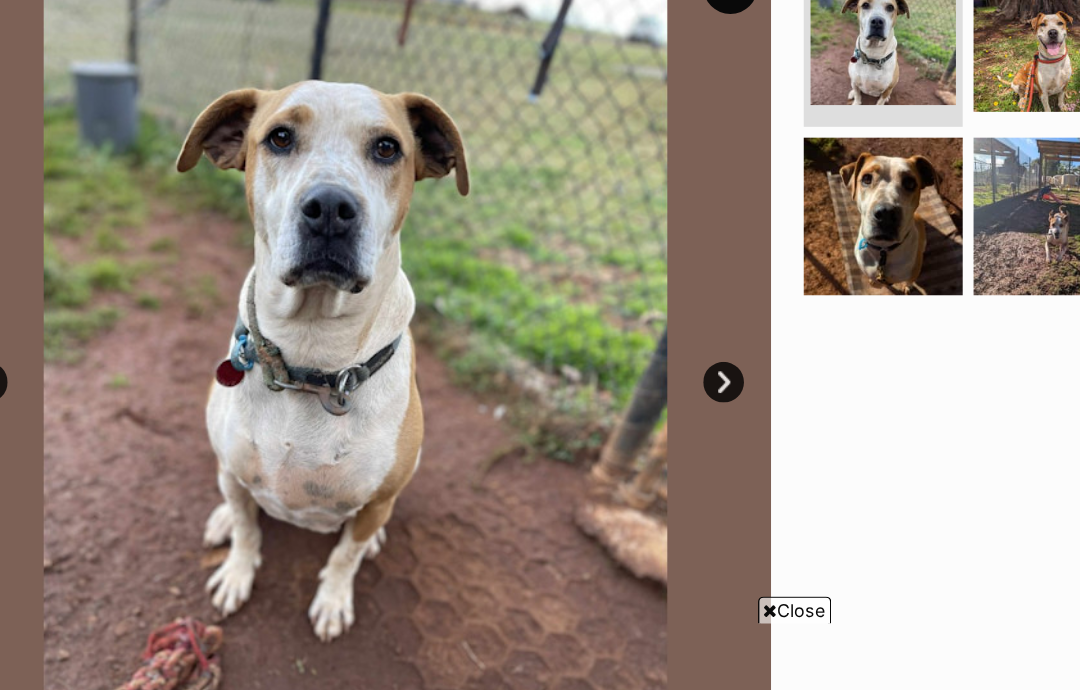 click at bounding box center (849, 282) 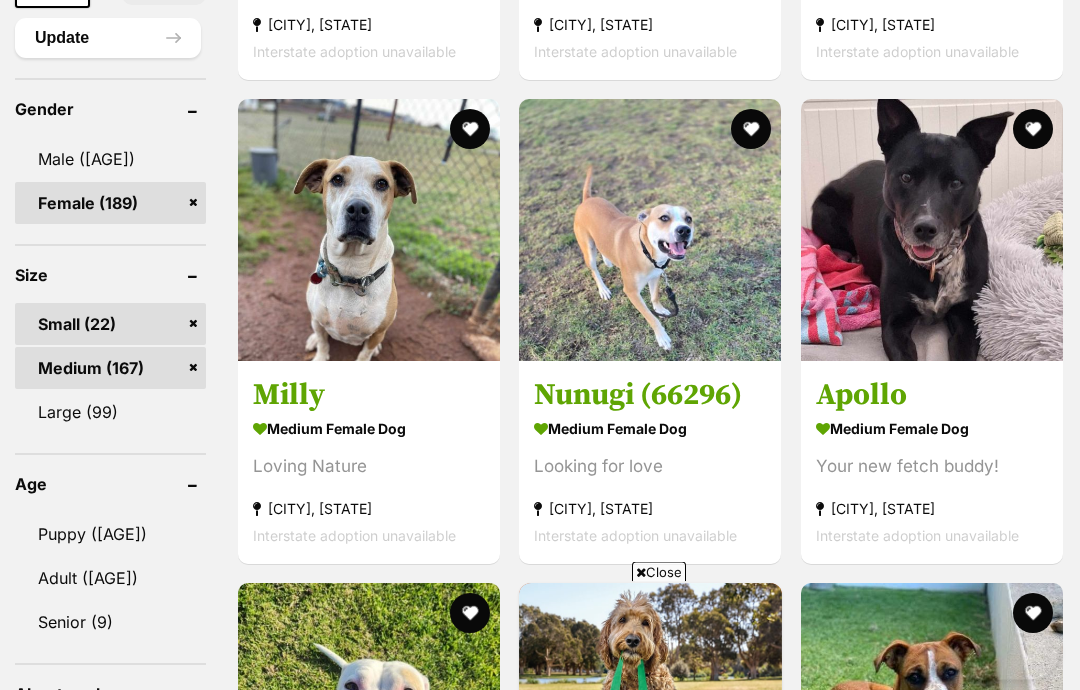 scroll, scrollTop: 2267, scrollLeft: 0, axis: vertical 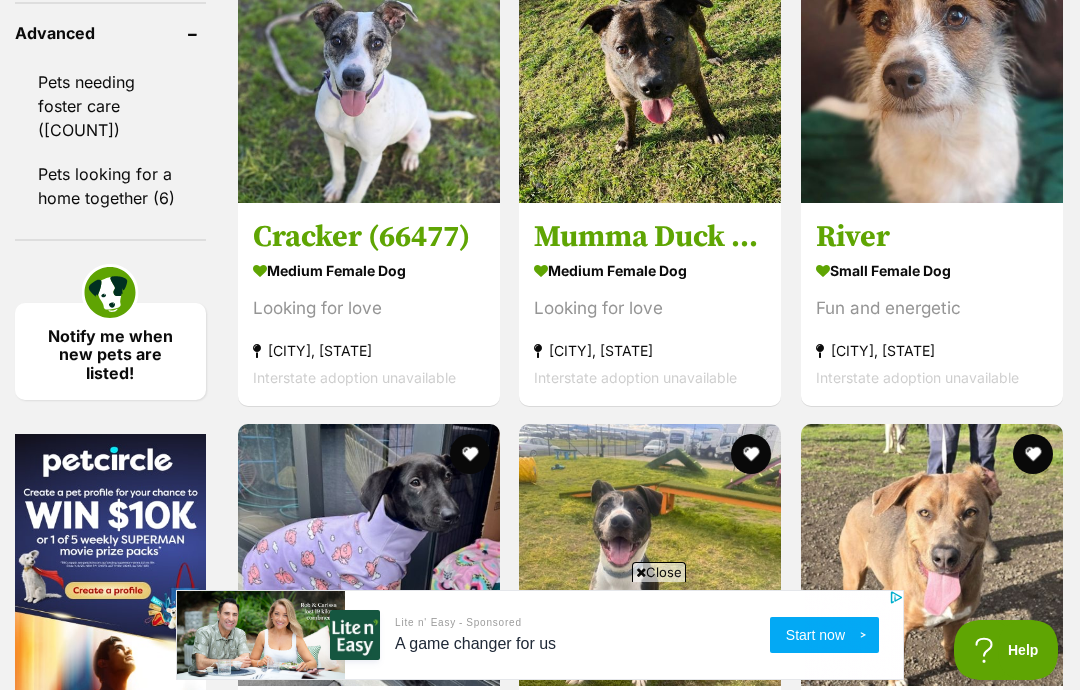 click at bounding box center [932, 72] 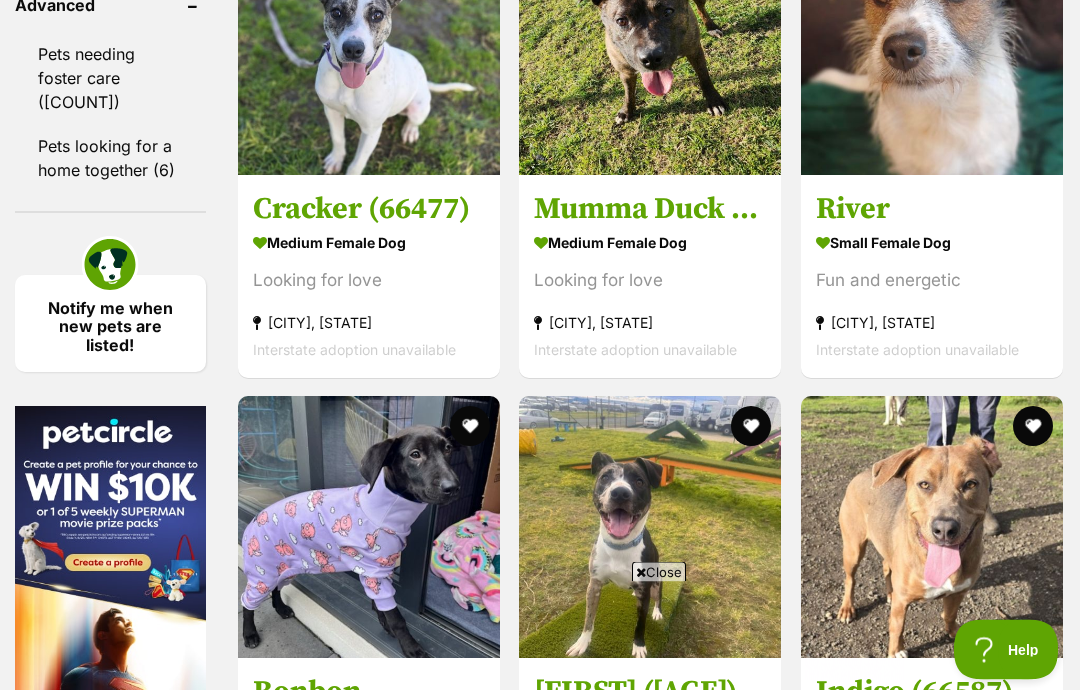 scroll, scrollTop: 2919, scrollLeft: 0, axis: vertical 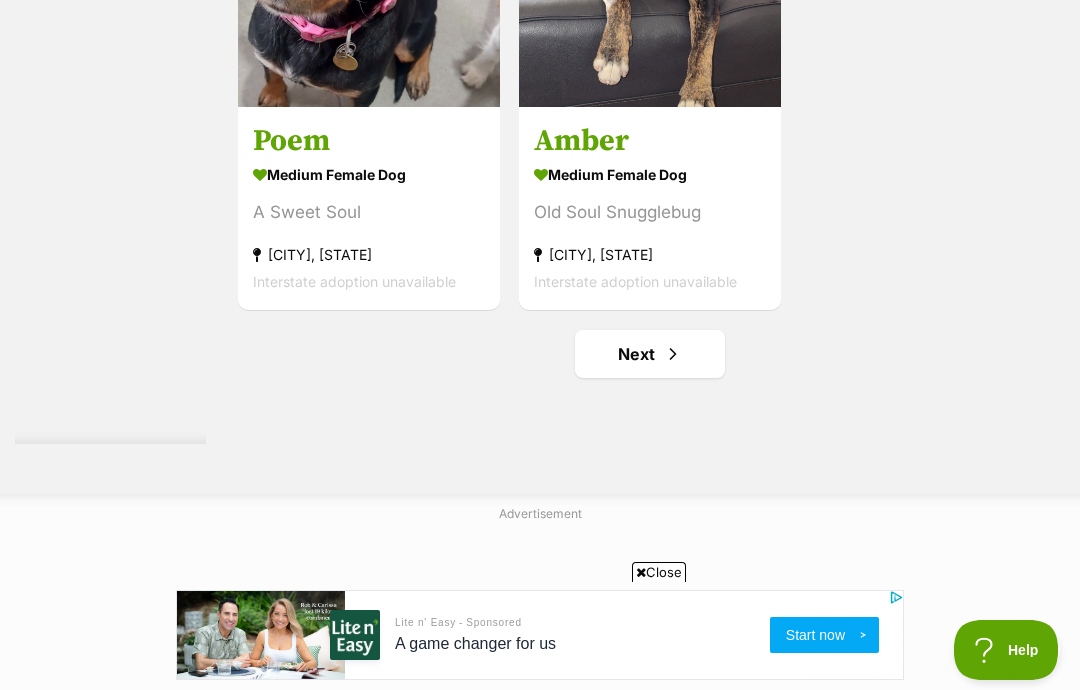 click on "Next" at bounding box center [650, 354] 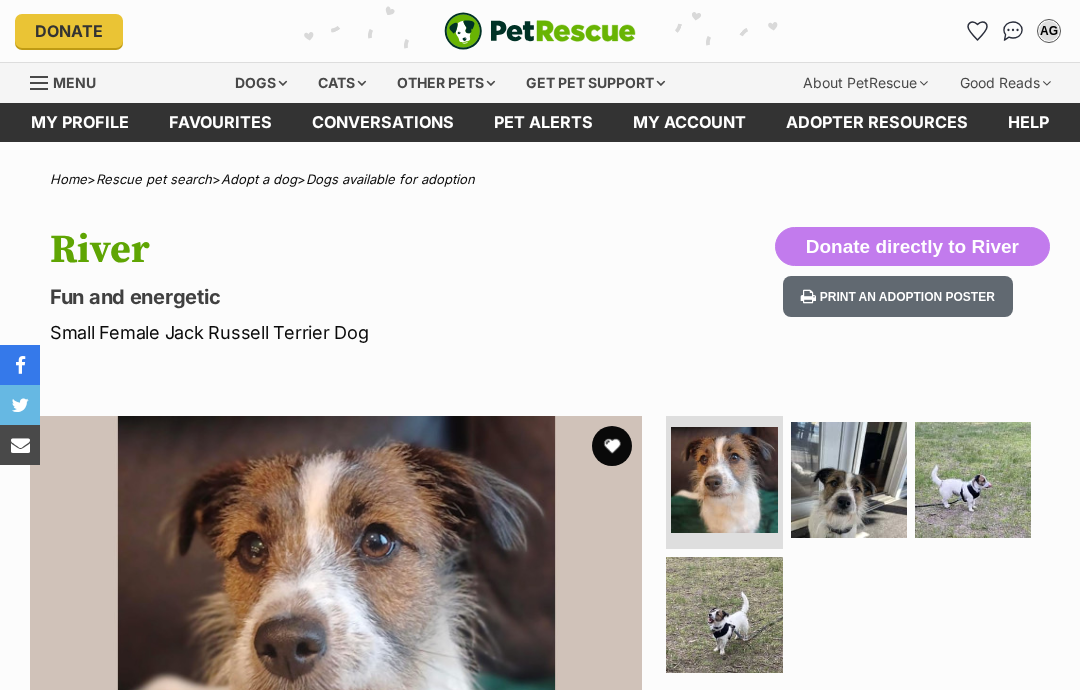 scroll, scrollTop: 0, scrollLeft: 0, axis: both 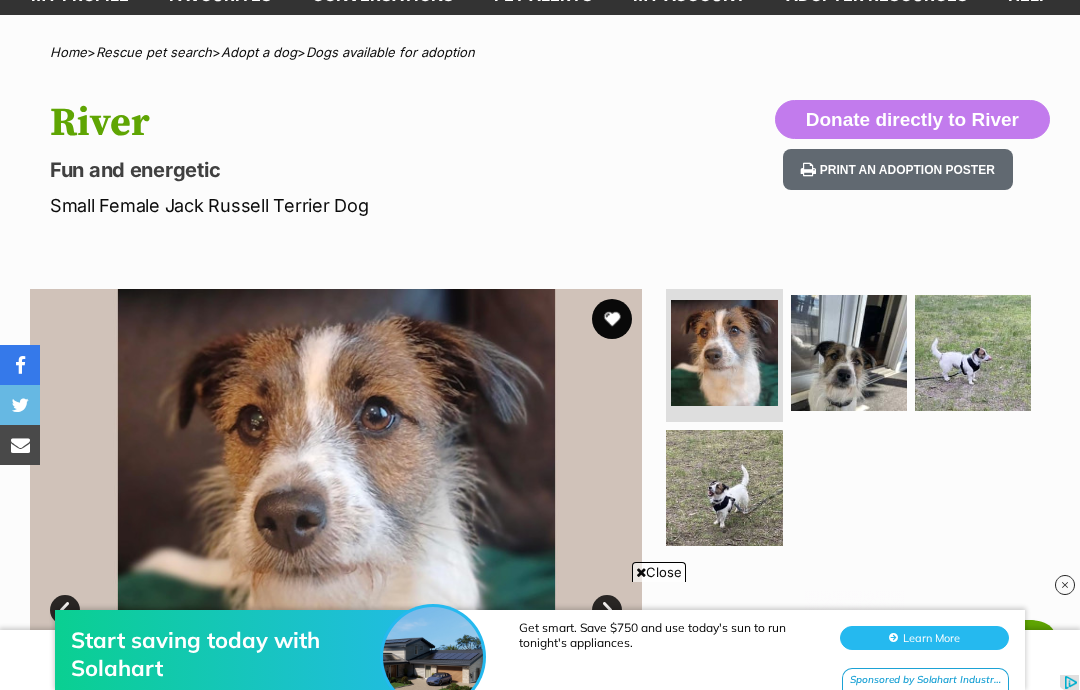click at bounding box center (973, 353) 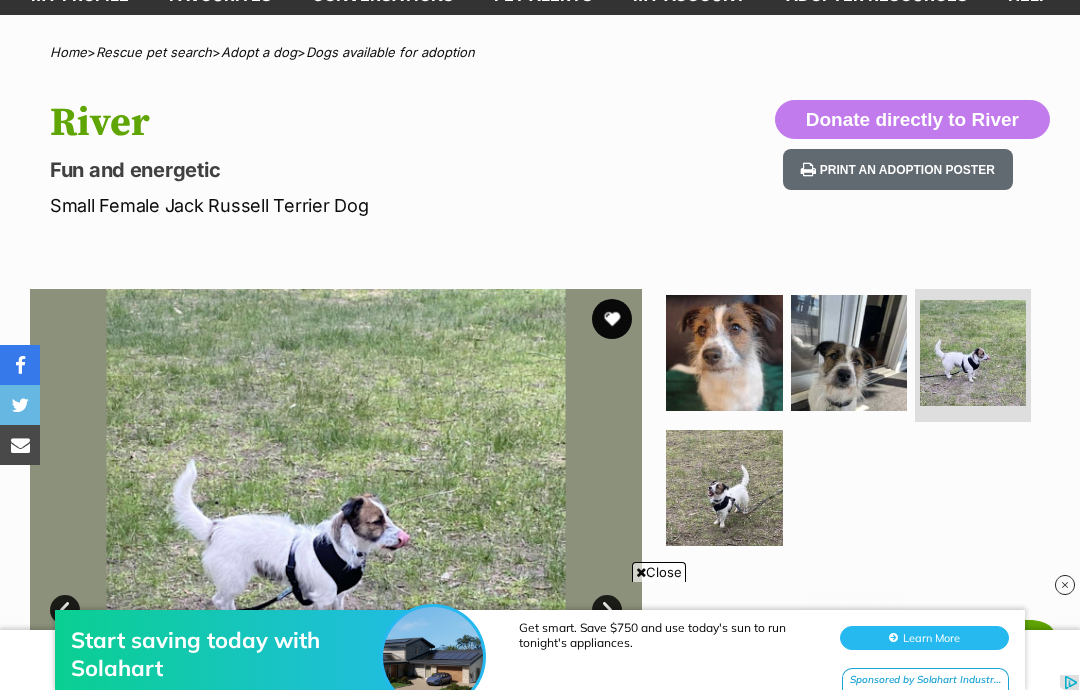 scroll, scrollTop: 207, scrollLeft: 0, axis: vertical 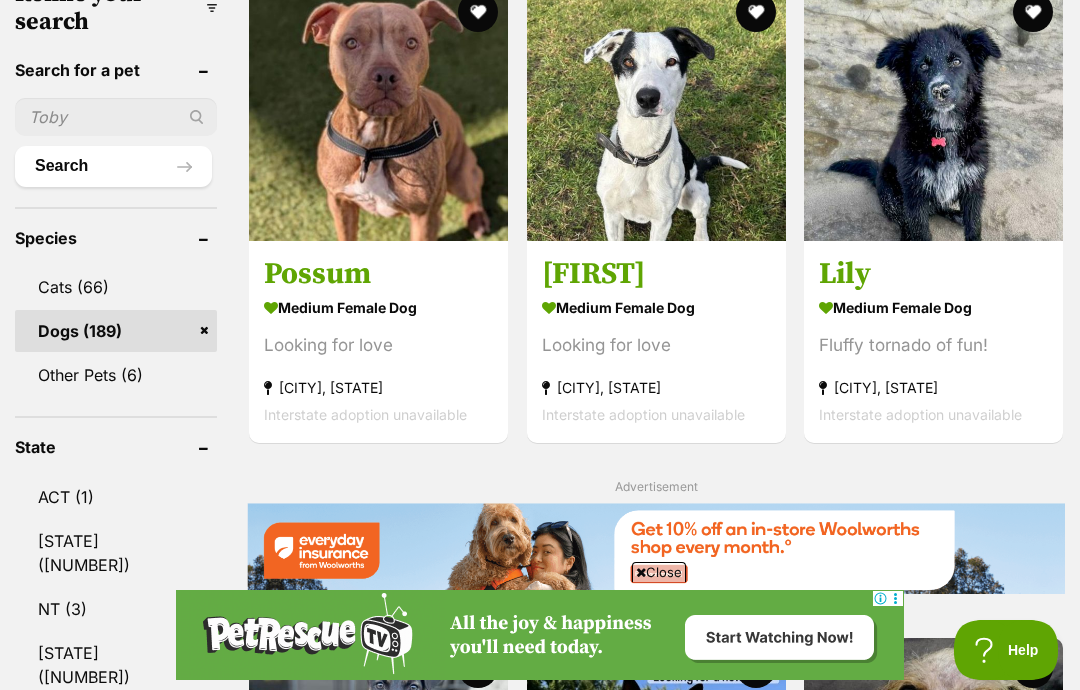click at bounding box center (933, 111) 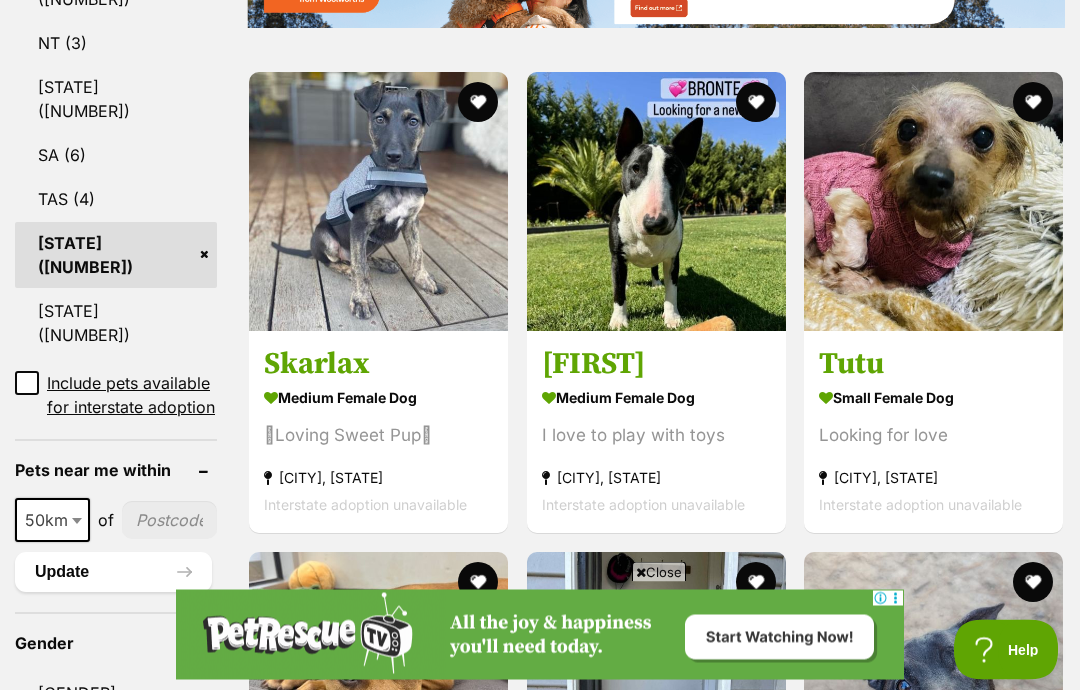 scroll, scrollTop: 1291, scrollLeft: 0, axis: vertical 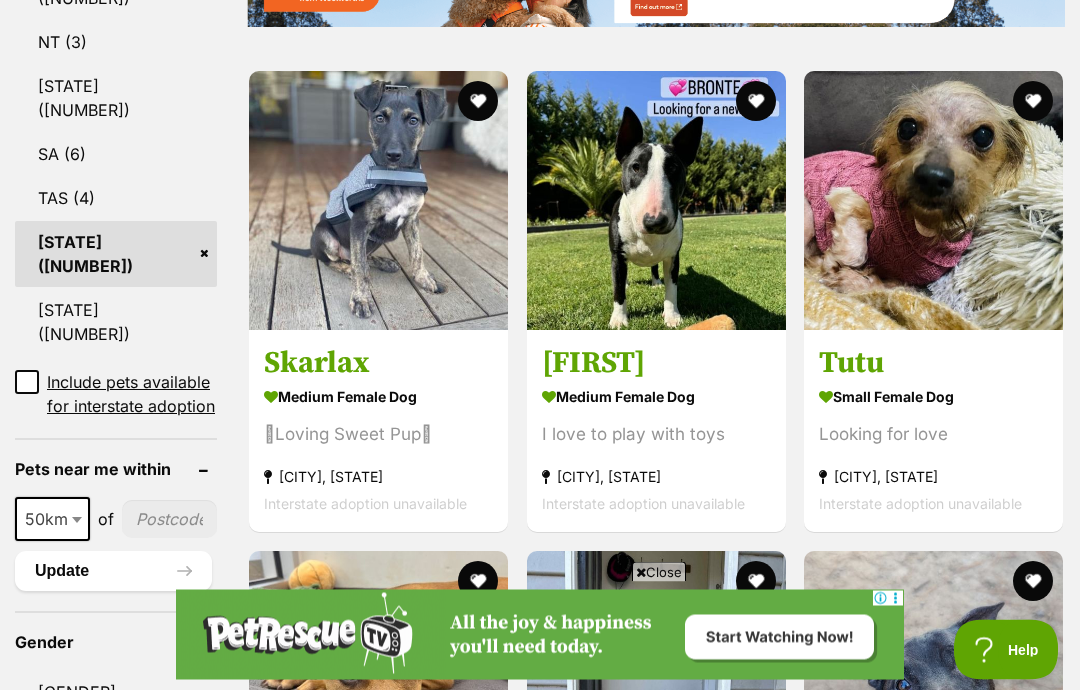 click on "medium female Dog" at bounding box center [378, 397] 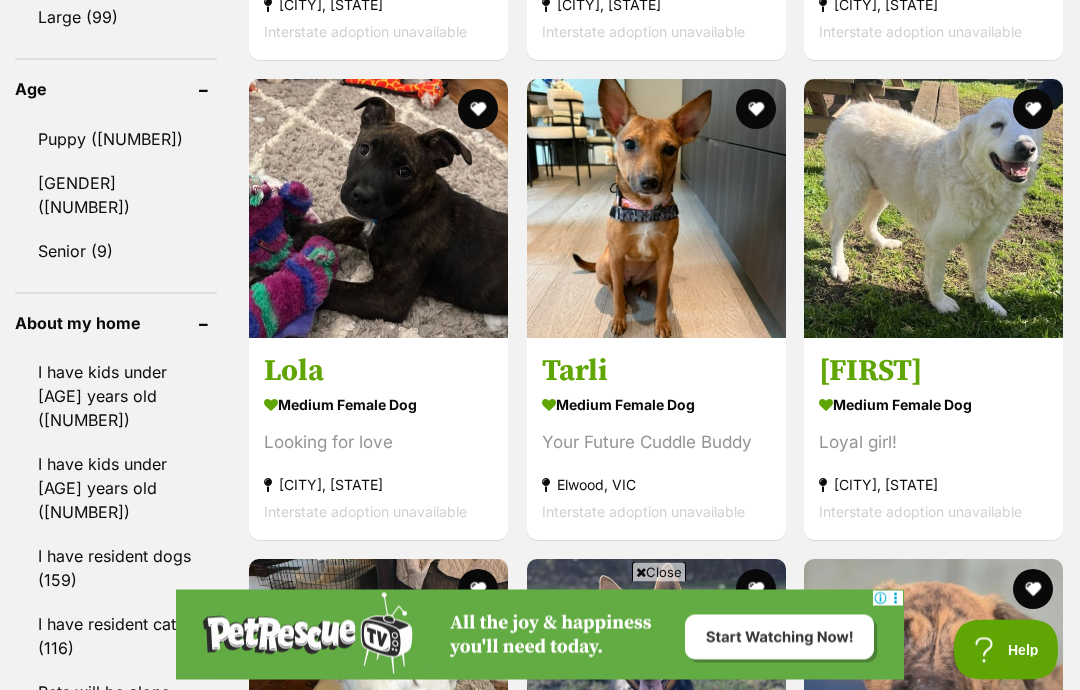scroll, scrollTop: 2306, scrollLeft: 0, axis: vertical 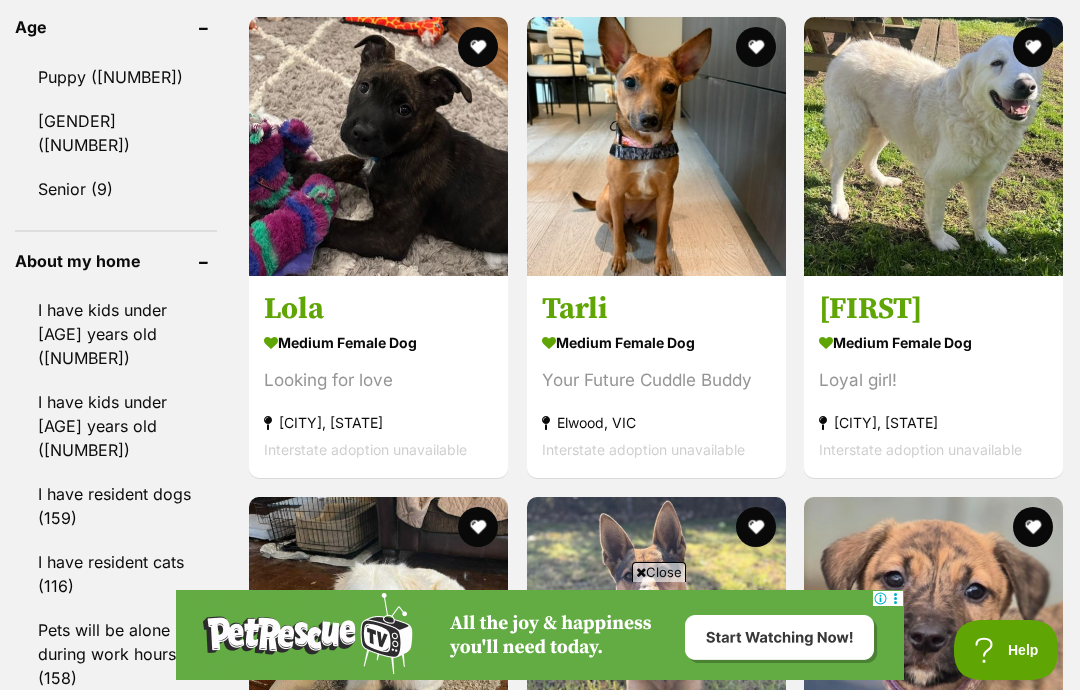 click at bounding box center (656, 146) 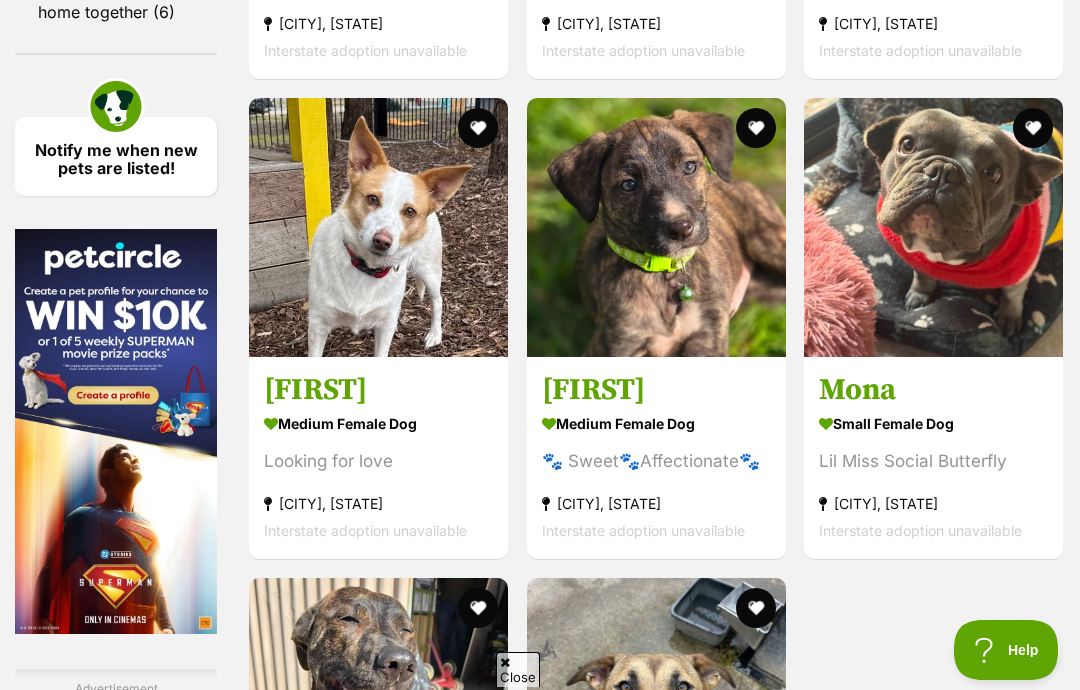 scroll, scrollTop: 0, scrollLeft: 0, axis: both 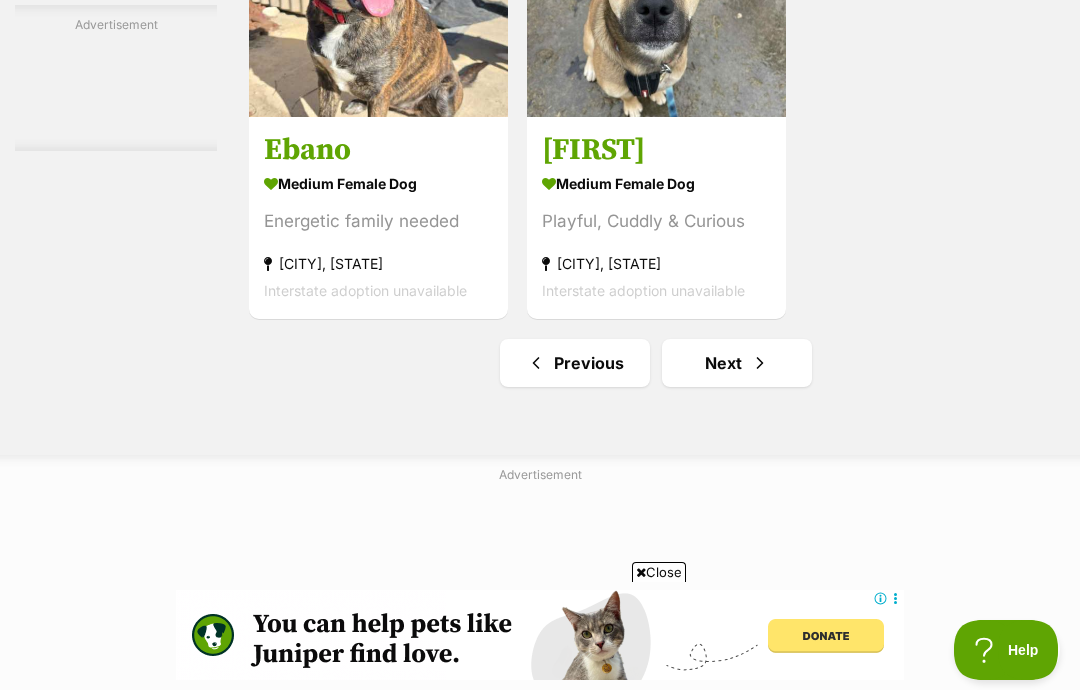 click on "Next" at bounding box center [737, 363] 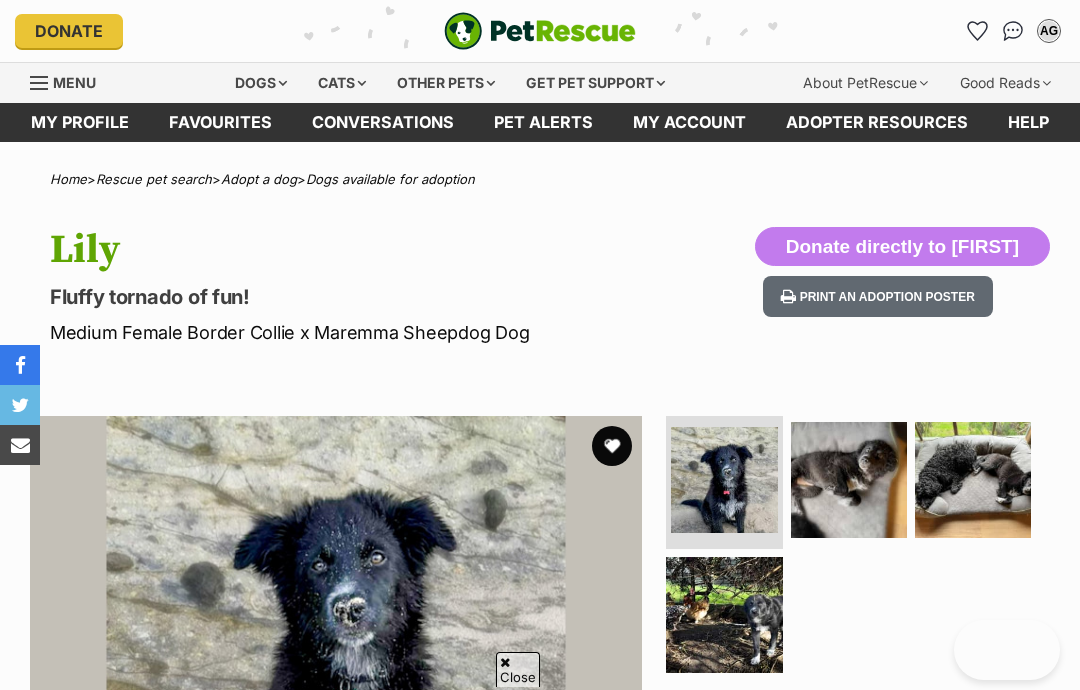 scroll, scrollTop: 470, scrollLeft: 0, axis: vertical 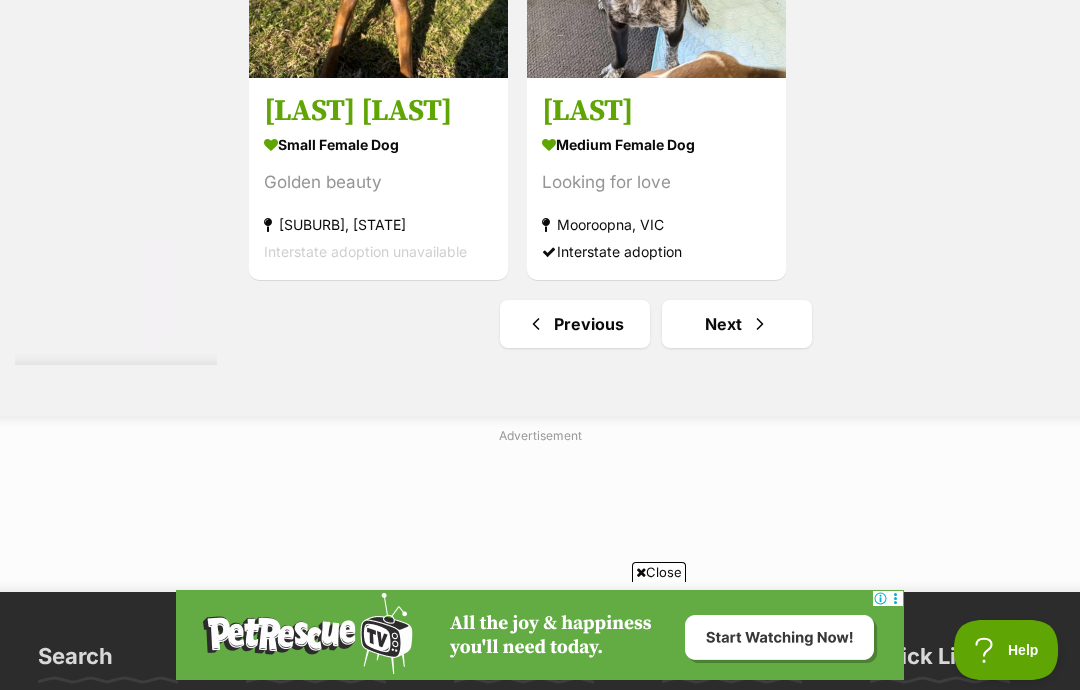 click on "Next" at bounding box center [737, 324] 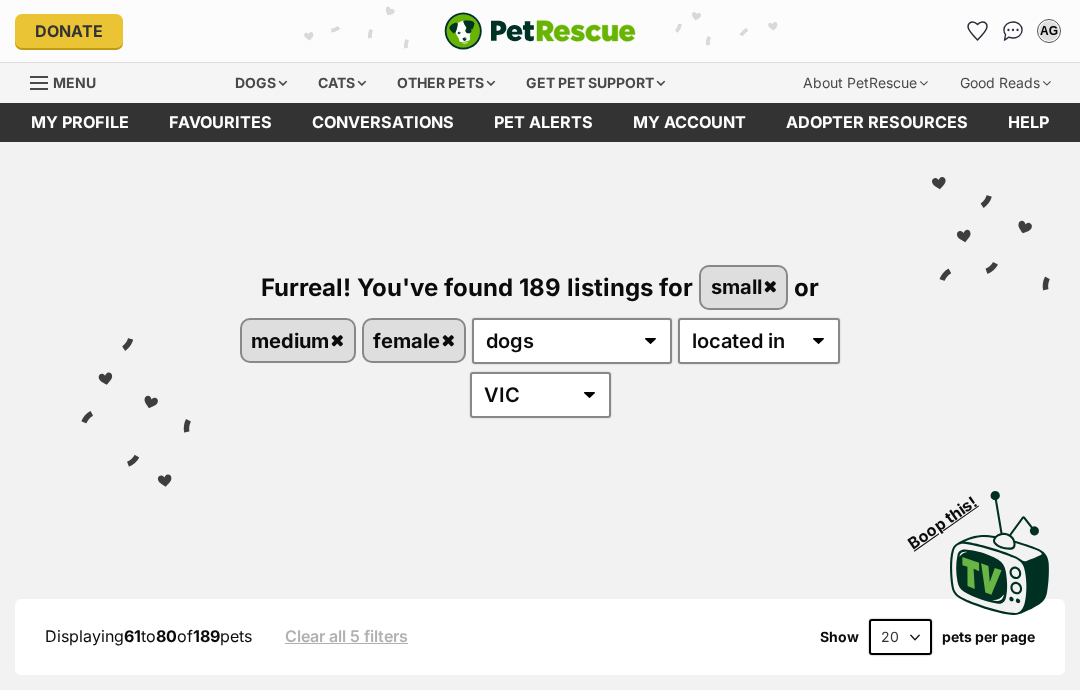 scroll, scrollTop: 0, scrollLeft: 0, axis: both 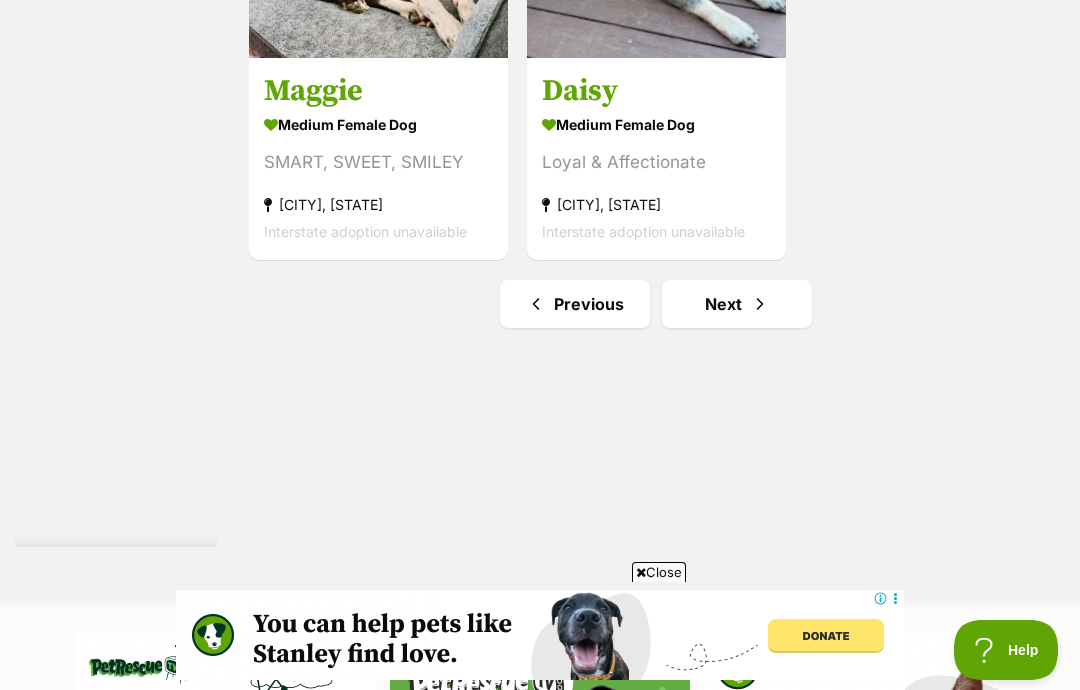 click on "Next" at bounding box center (737, 304) 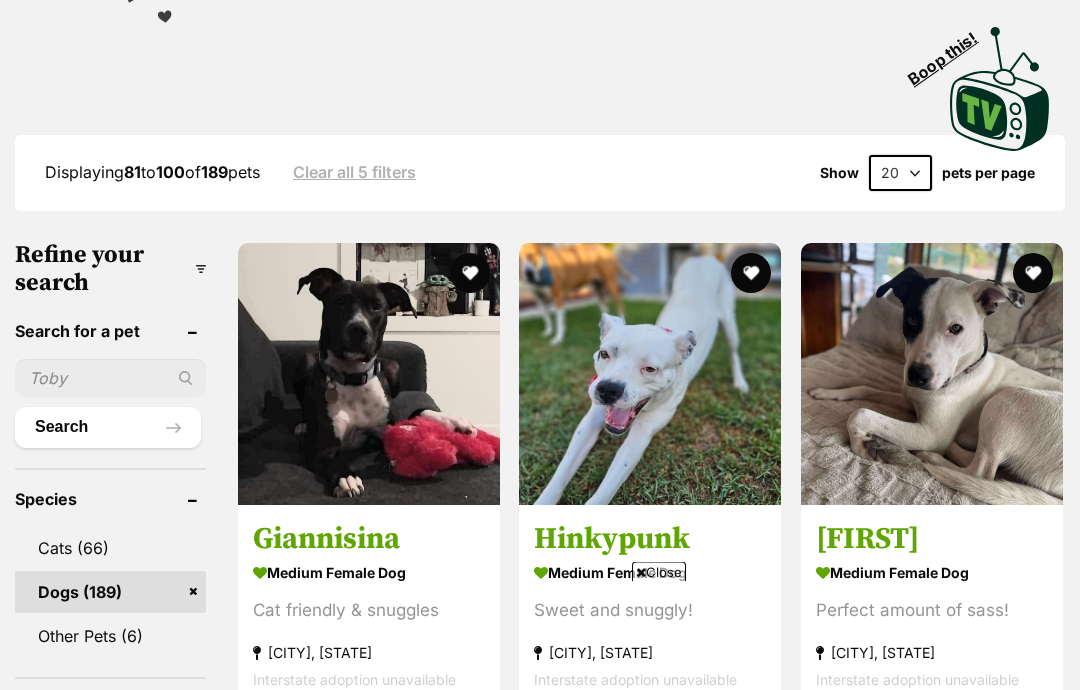 scroll, scrollTop: 1340, scrollLeft: 0, axis: vertical 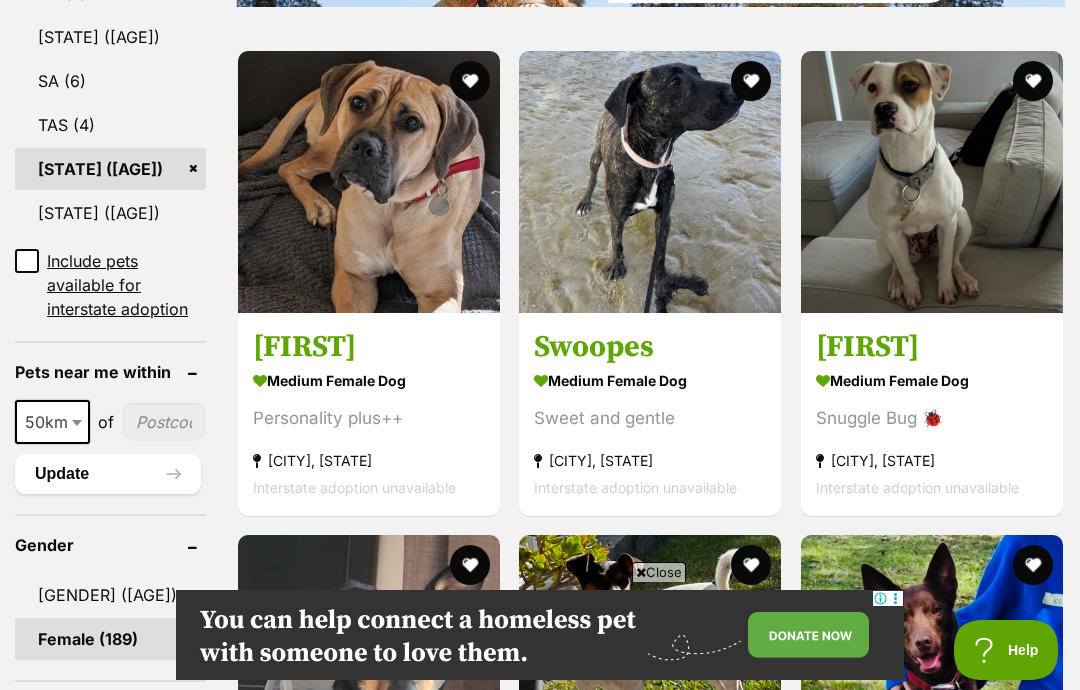 click at bounding box center (650, 182) 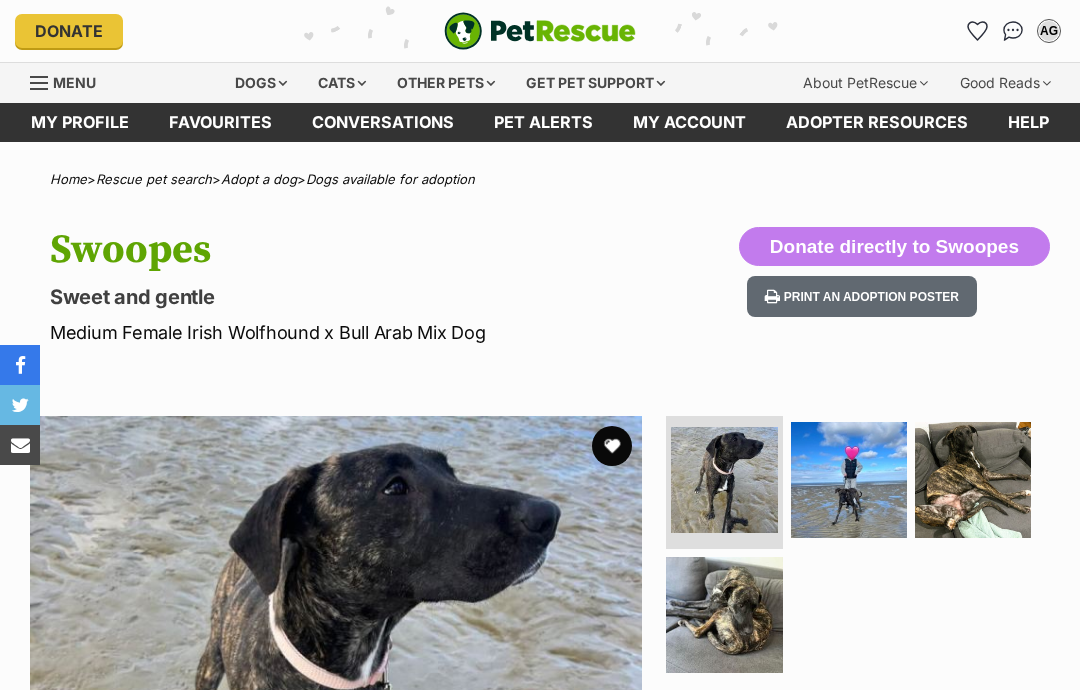 scroll, scrollTop: 0, scrollLeft: 0, axis: both 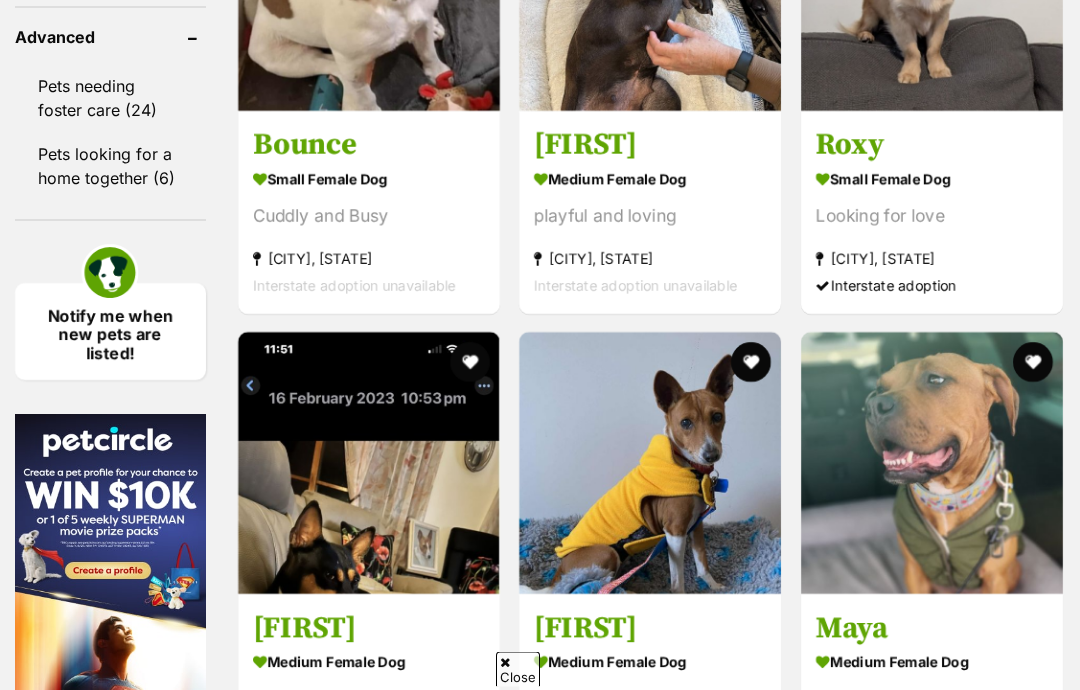 click on "Next" at bounding box center (731, 1326) 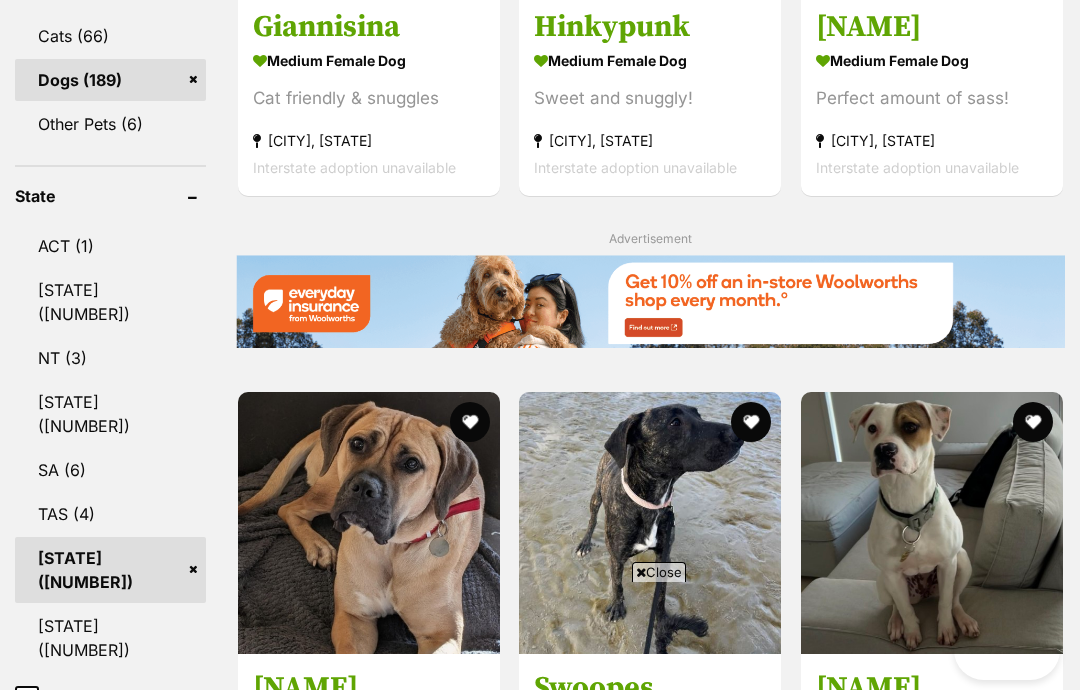 scroll, scrollTop: 2151, scrollLeft: 0, axis: vertical 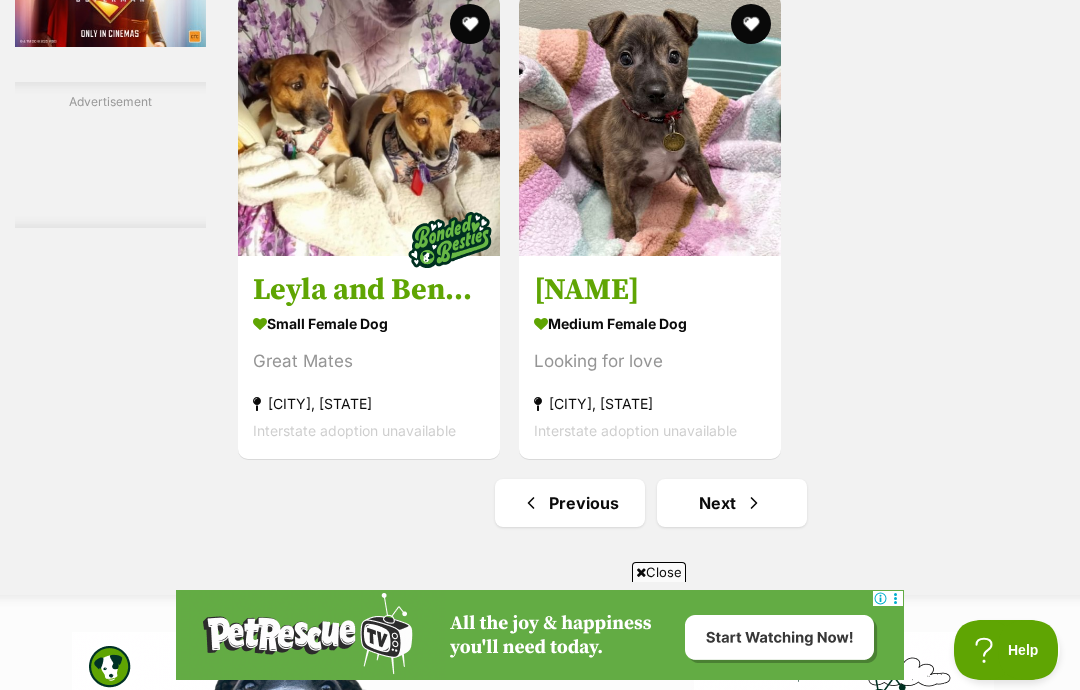 click on "Next" at bounding box center (732, 503) 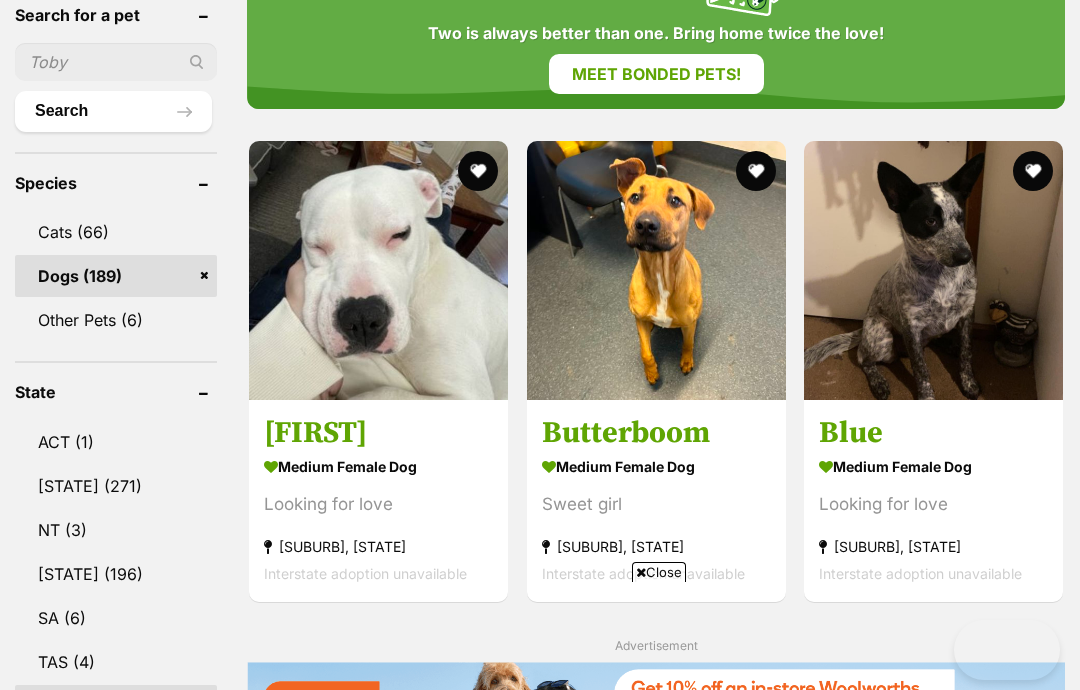 scroll, scrollTop: 1519, scrollLeft: 0, axis: vertical 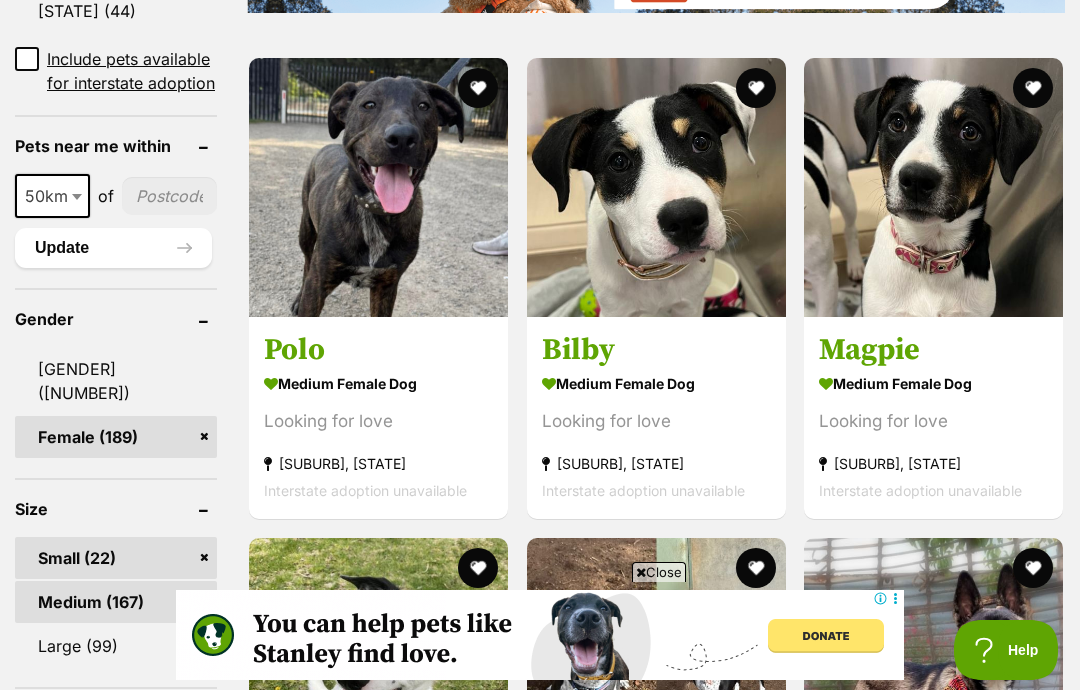 click at bounding box center [933, 187] 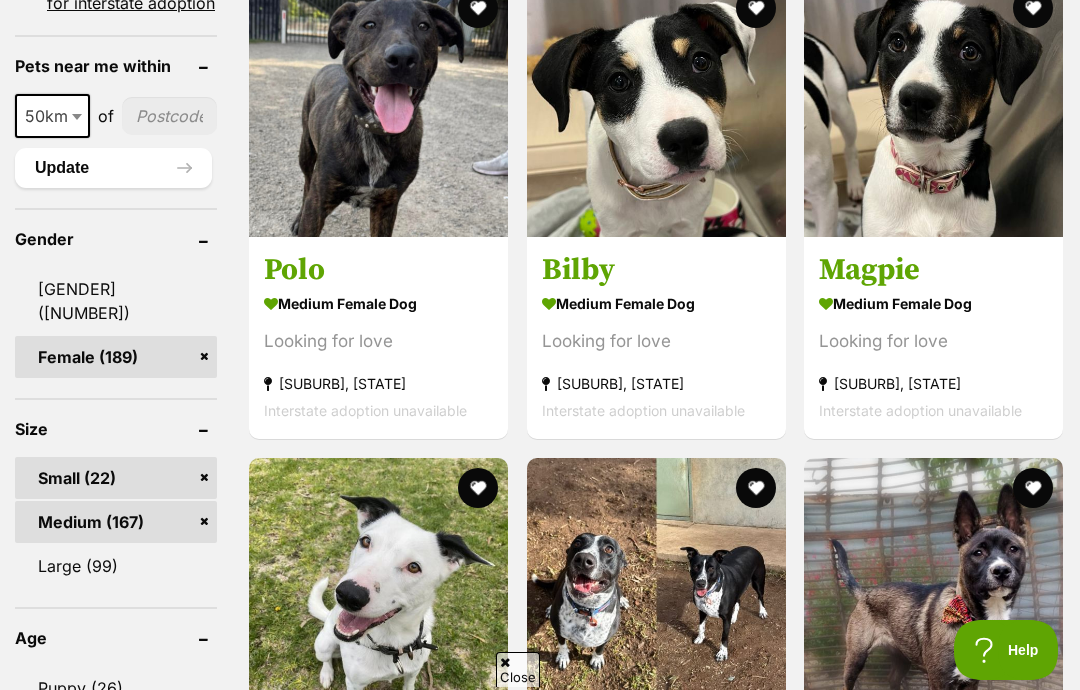 scroll, scrollTop: 0, scrollLeft: 0, axis: both 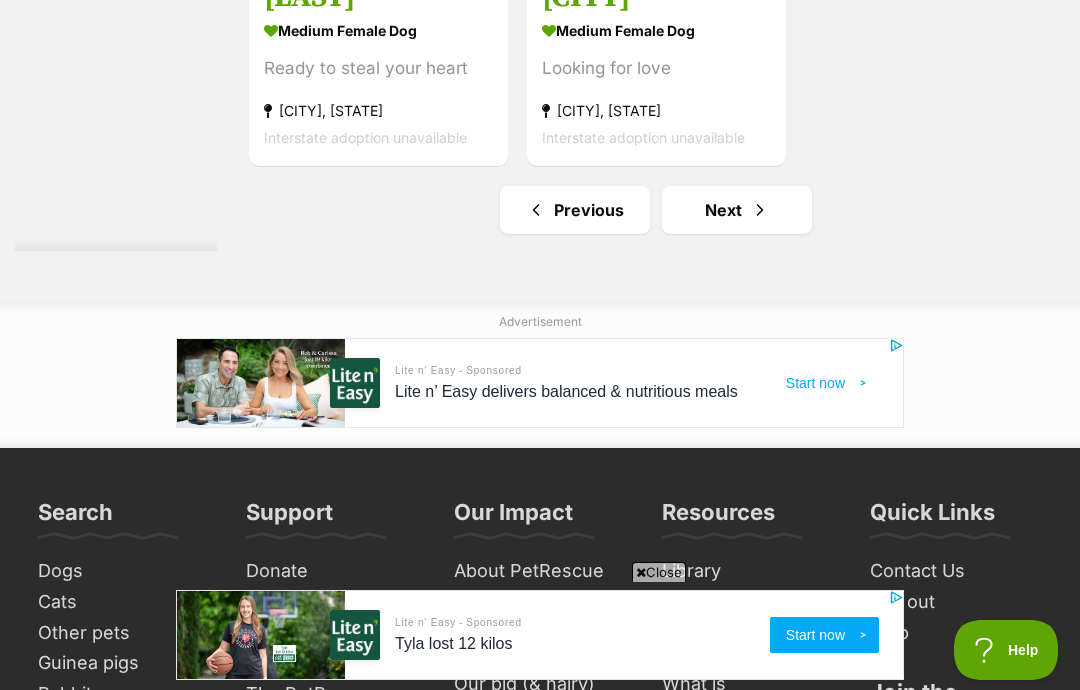 click on "Next" at bounding box center [737, 210] 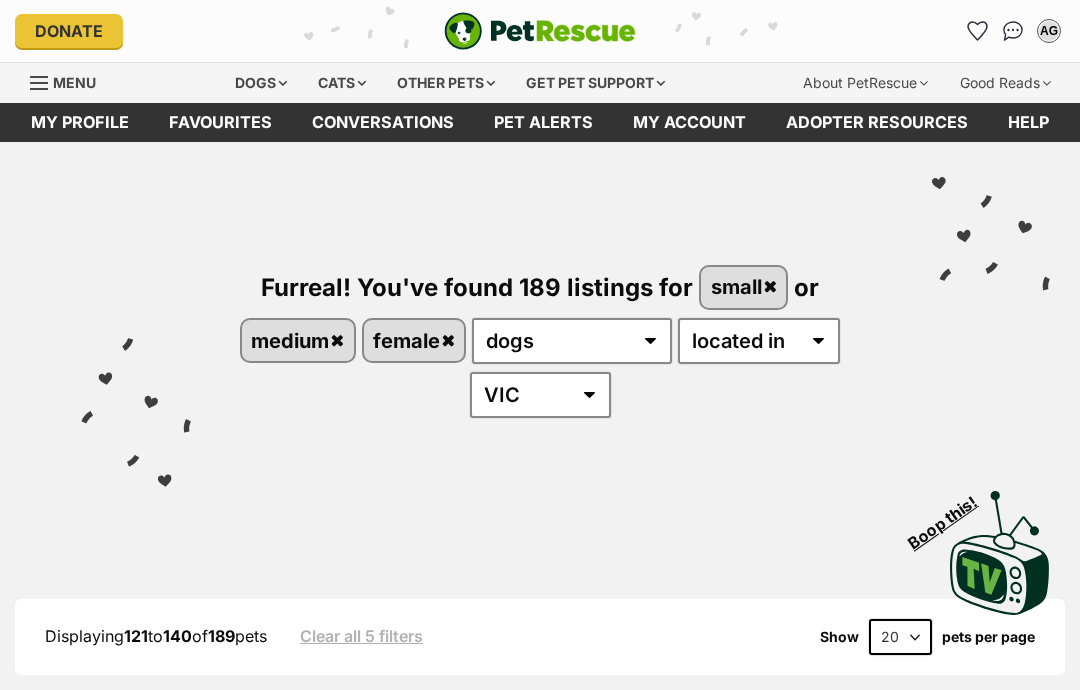 scroll, scrollTop: 0, scrollLeft: 0, axis: both 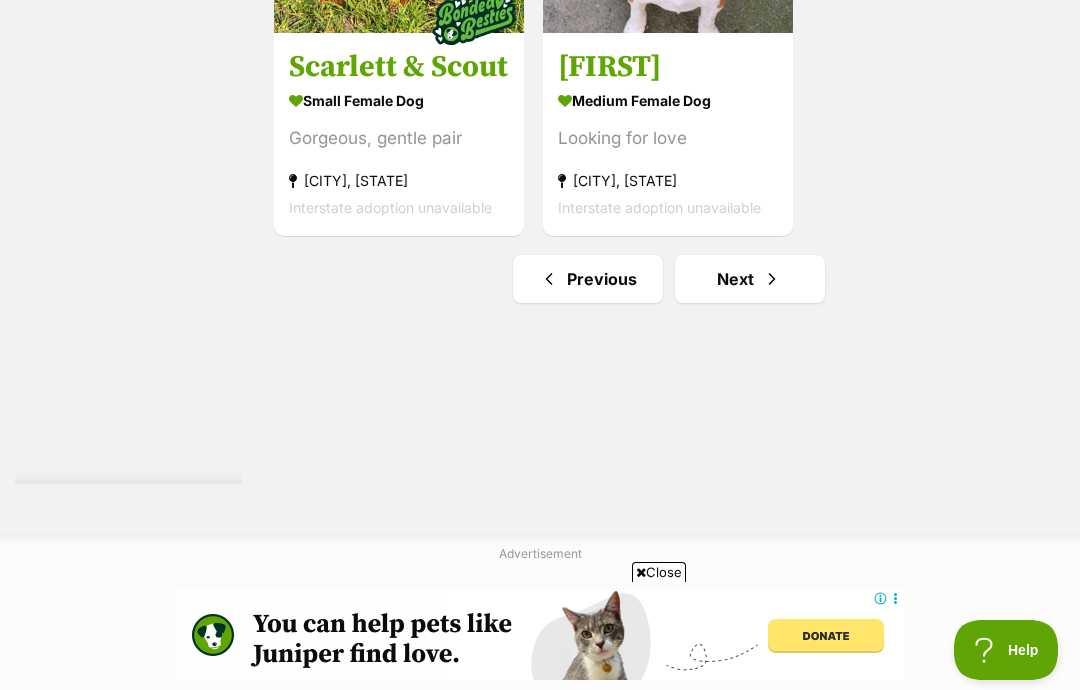 click at bounding box center [772, 279] 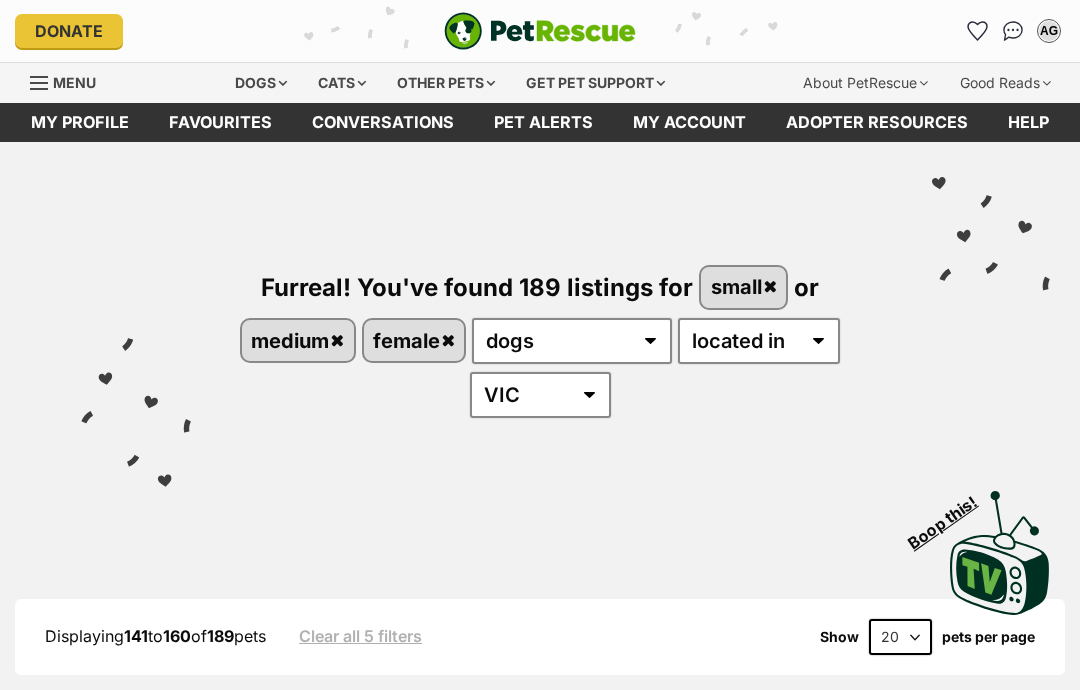 scroll, scrollTop: 0, scrollLeft: 0, axis: both 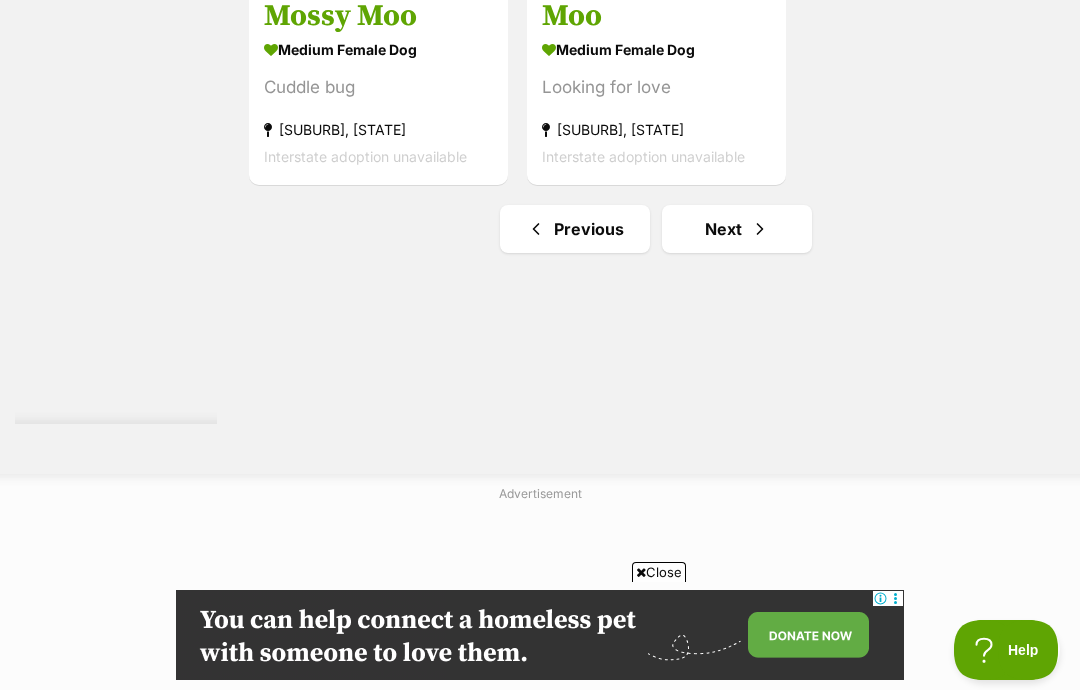 click on "Next" at bounding box center (737, 229) 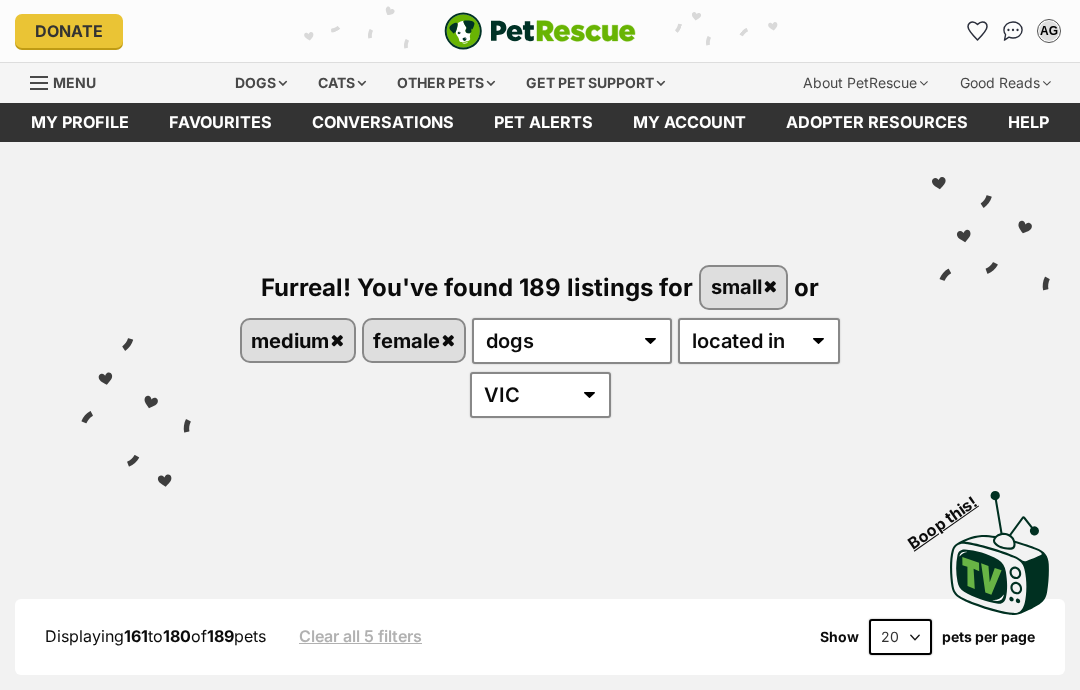 scroll, scrollTop: 0, scrollLeft: 0, axis: both 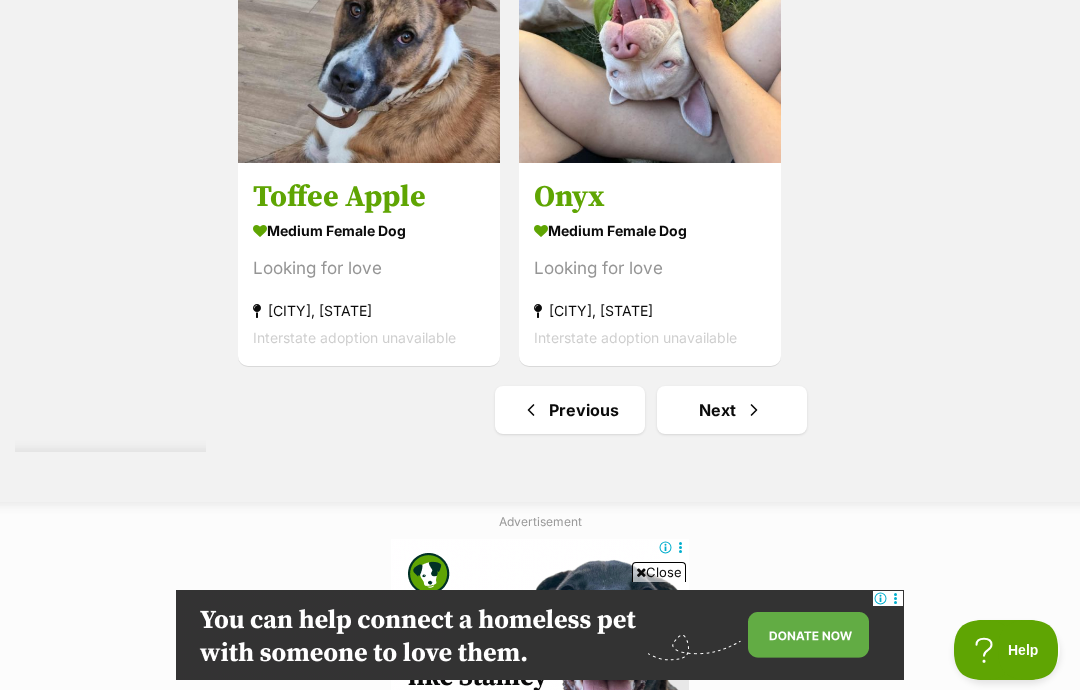 click on "Next" at bounding box center [732, 410] 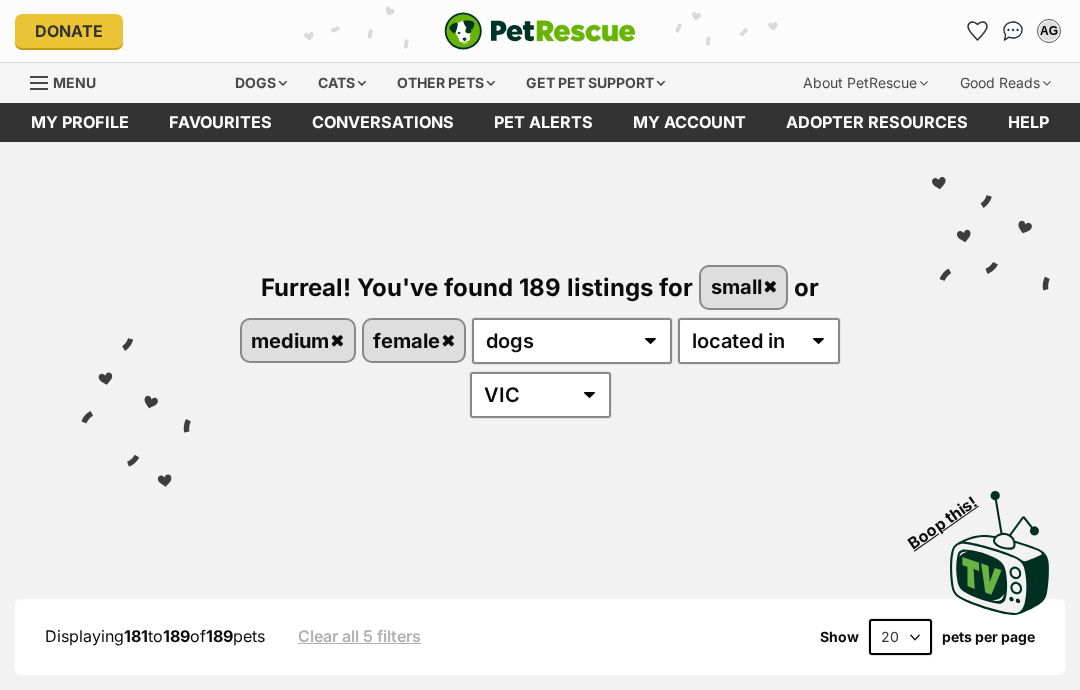 scroll, scrollTop: 0, scrollLeft: 0, axis: both 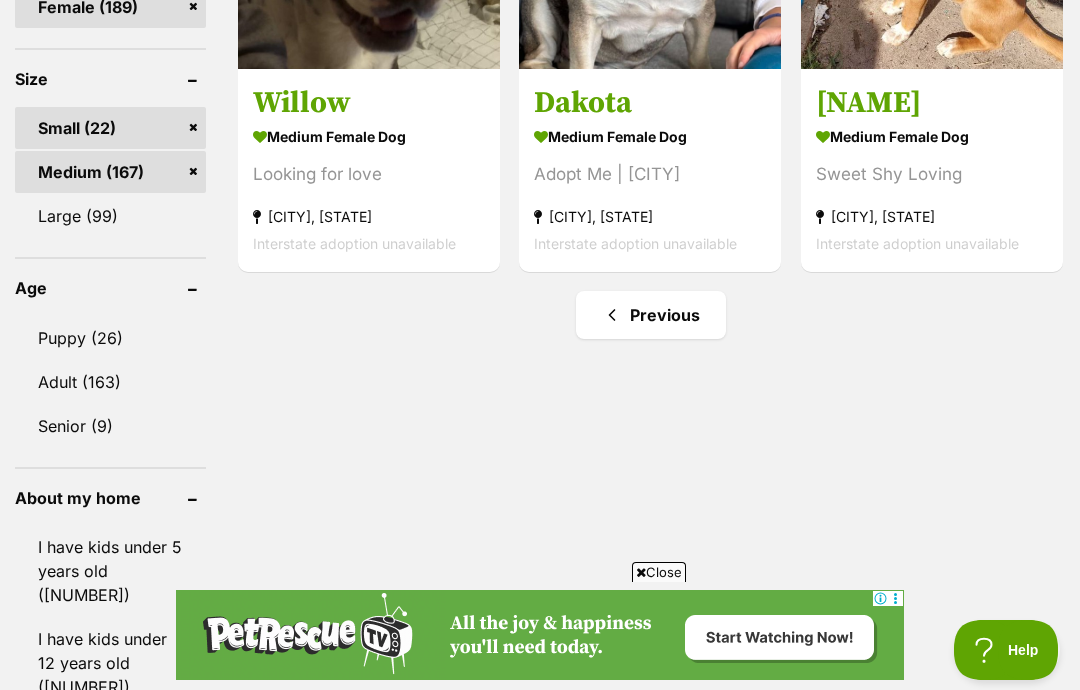 click on "Sweet Shy Loving" at bounding box center (932, 173) 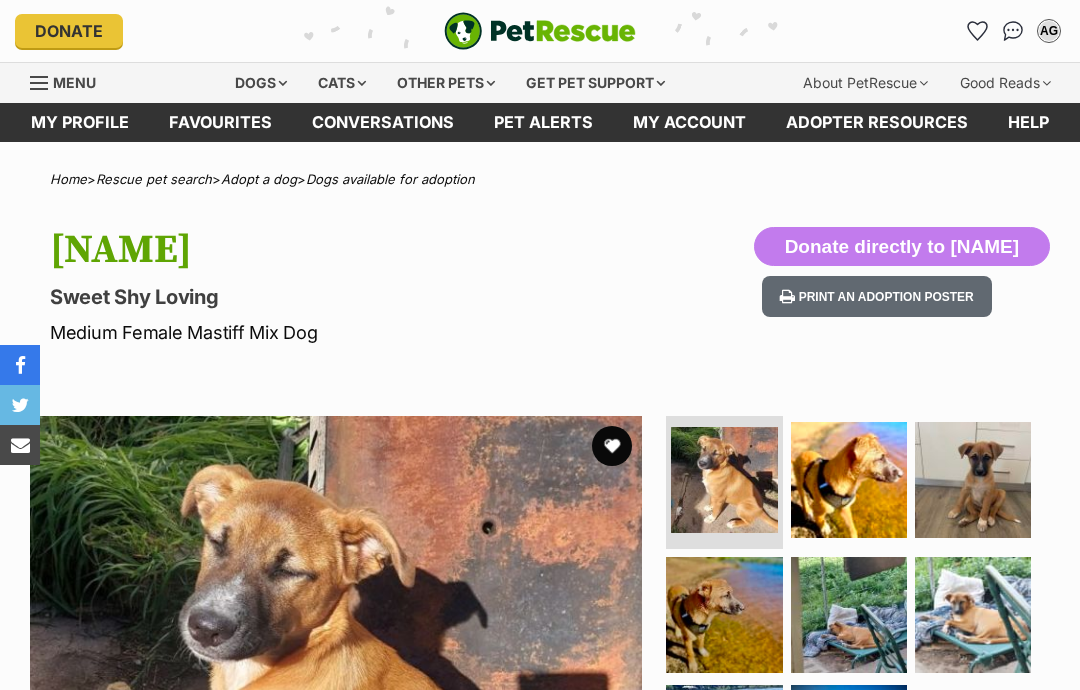 scroll, scrollTop: 0, scrollLeft: 0, axis: both 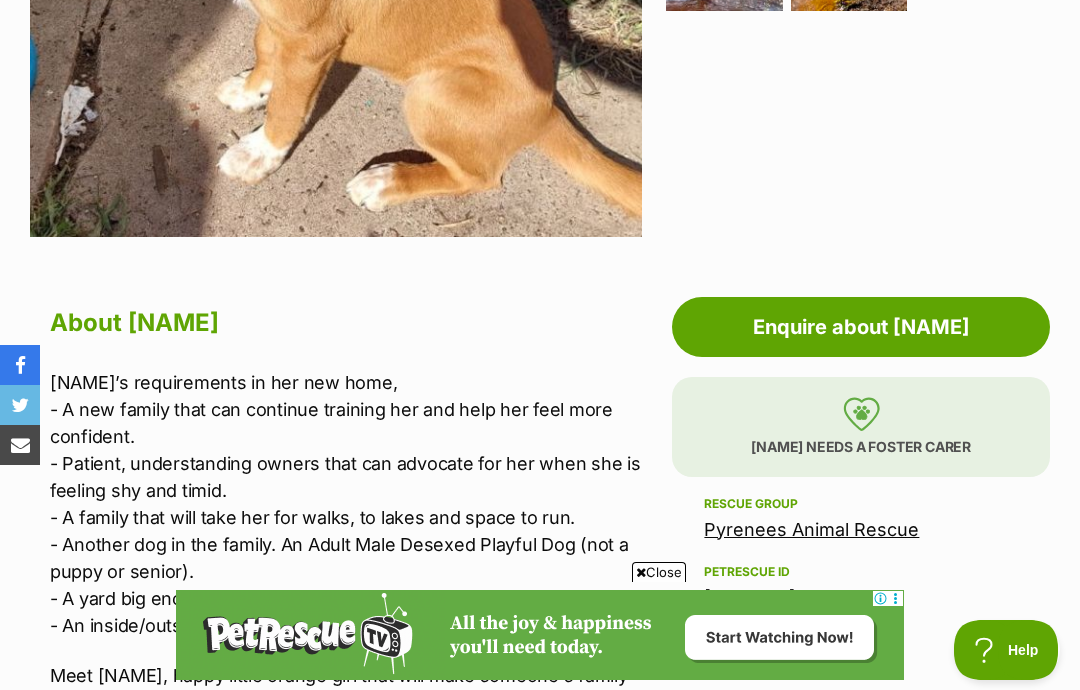 click on "Enquire about [FIRST]" at bounding box center [861, 327] 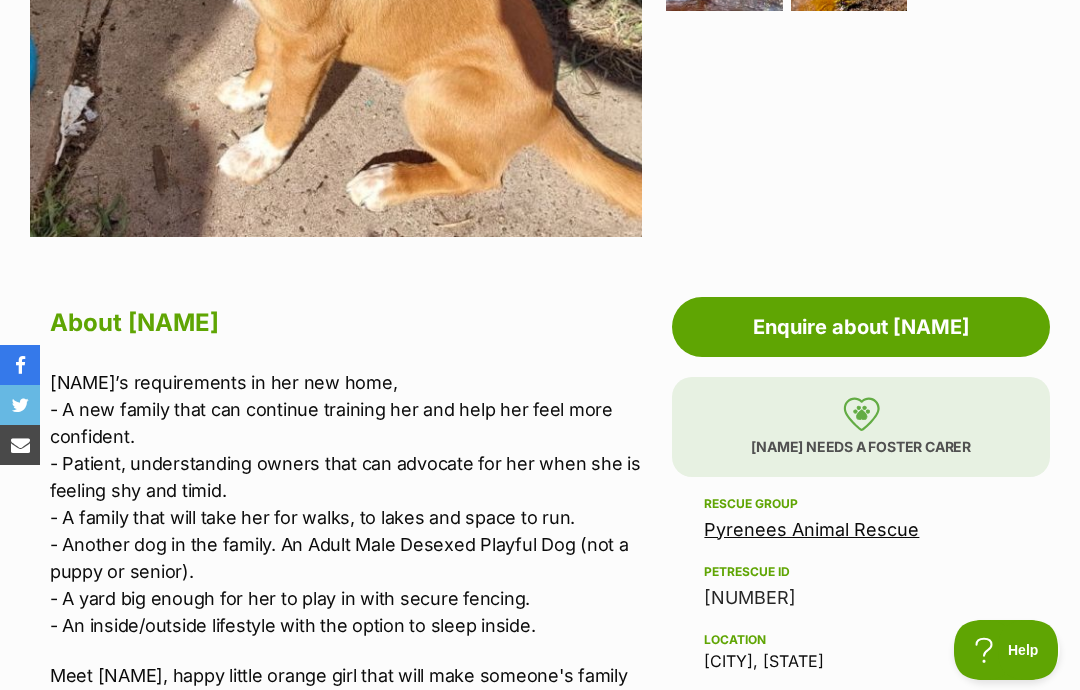 scroll, scrollTop: 871, scrollLeft: 0, axis: vertical 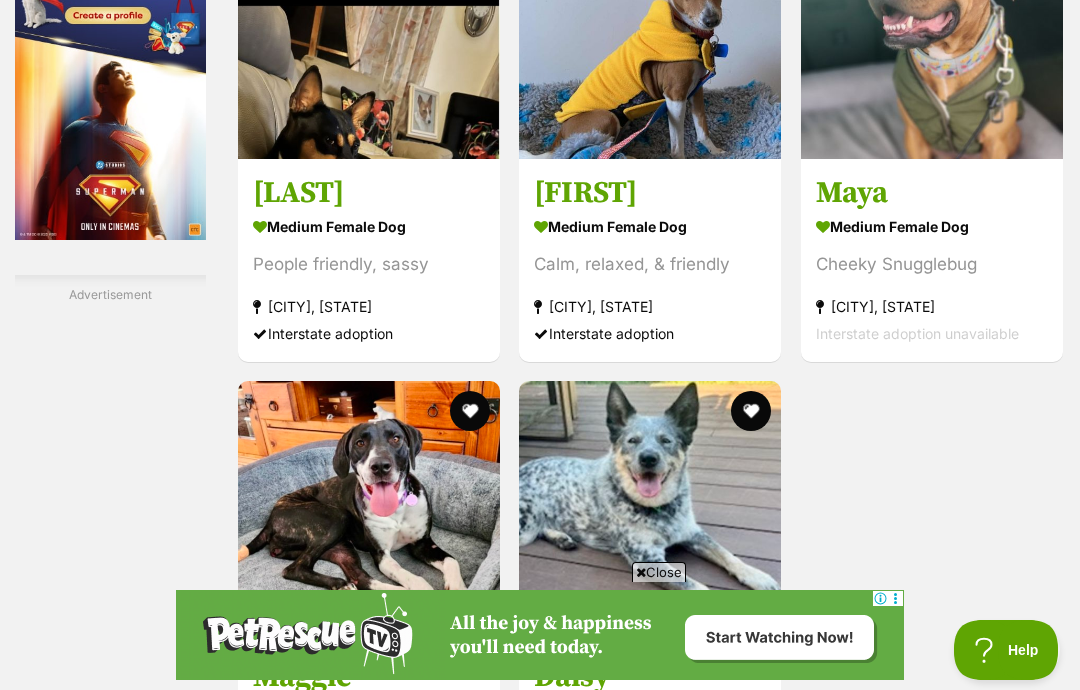 click on "Daisy" at bounding box center [650, 677] 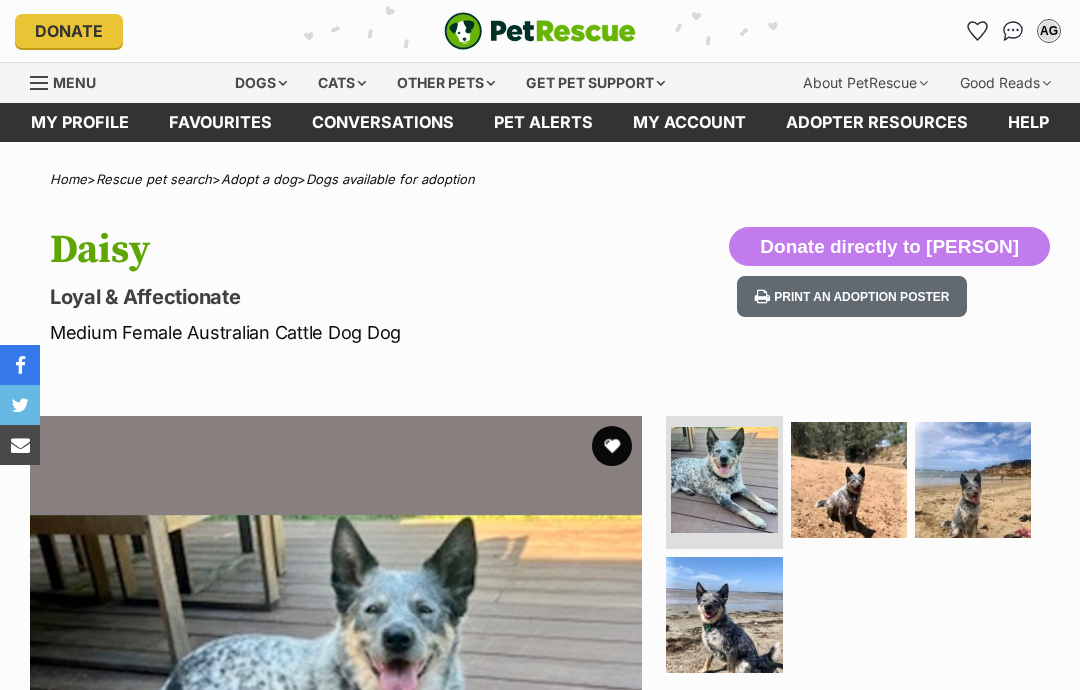 scroll, scrollTop: 0, scrollLeft: 0, axis: both 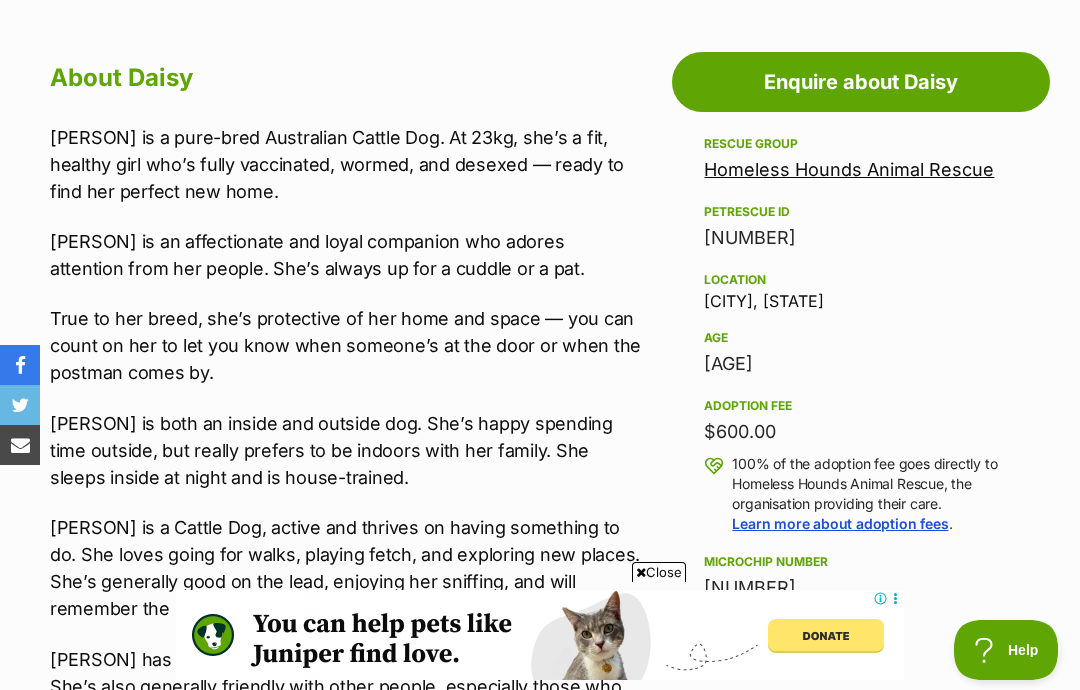 click on "Enquire about Daisy" at bounding box center (861, 82) 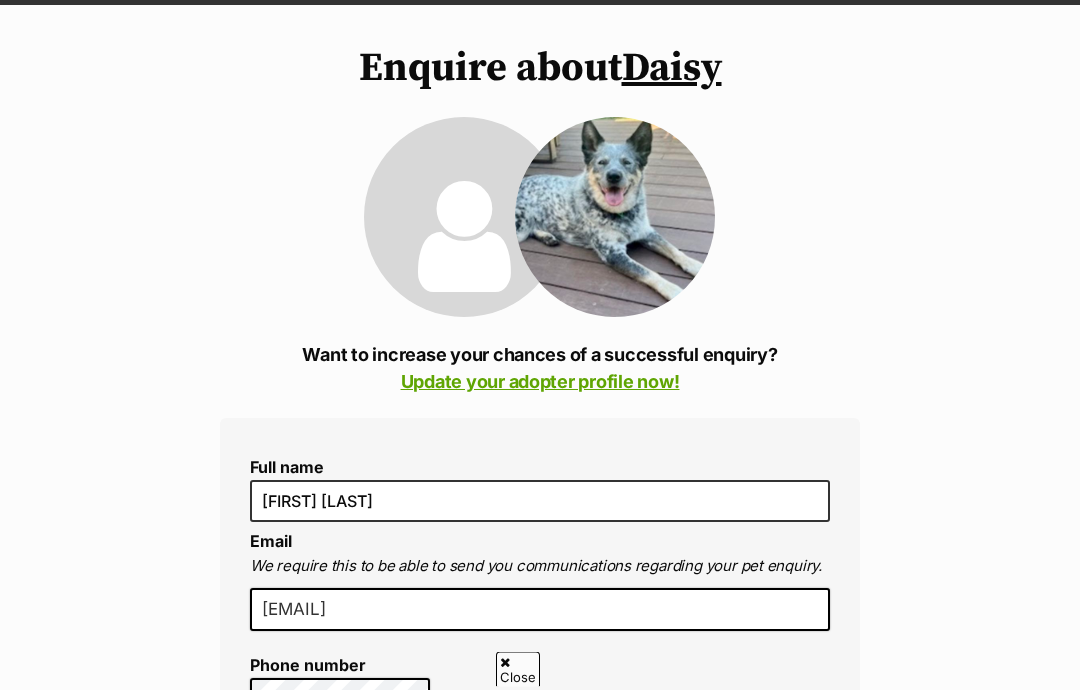 scroll, scrollTop: 454, scrollLeft: 0, axis: vertical 